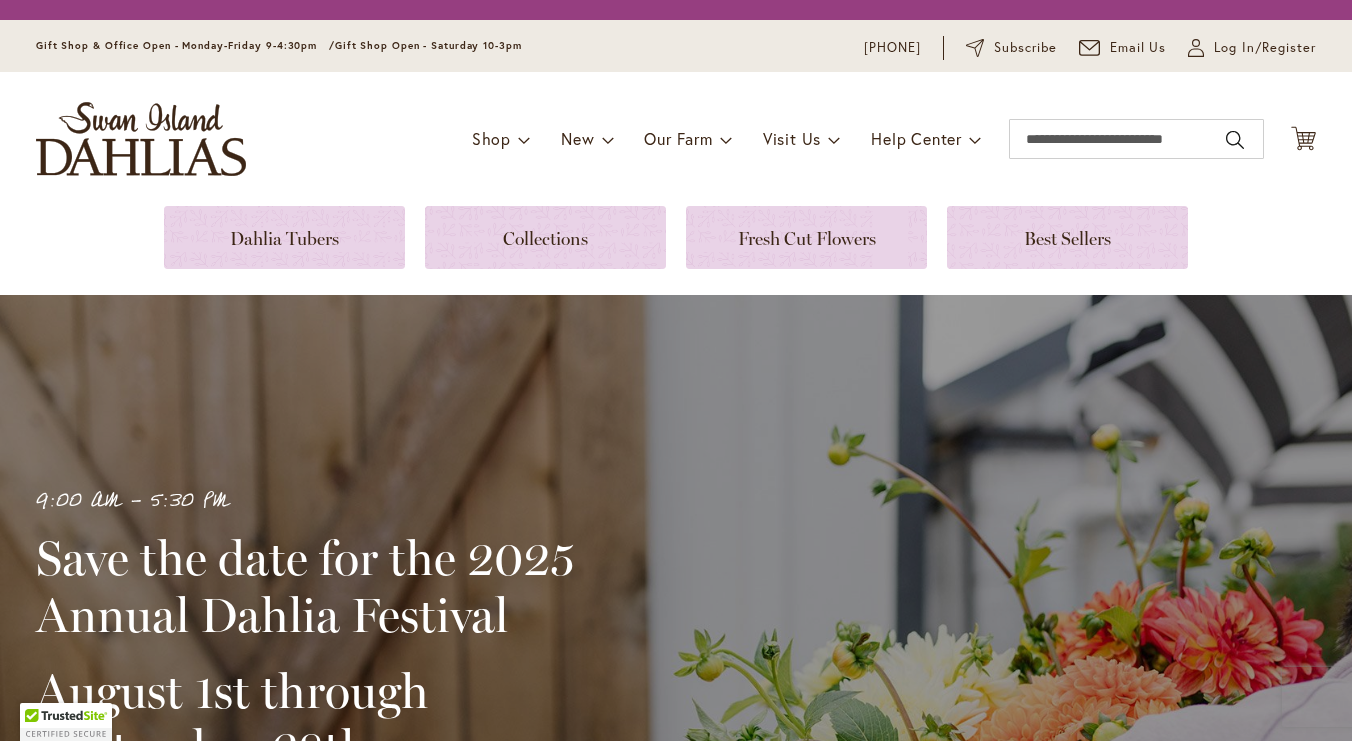 scroll, scrollTop: 0, scrollLeft: 0, axis: both 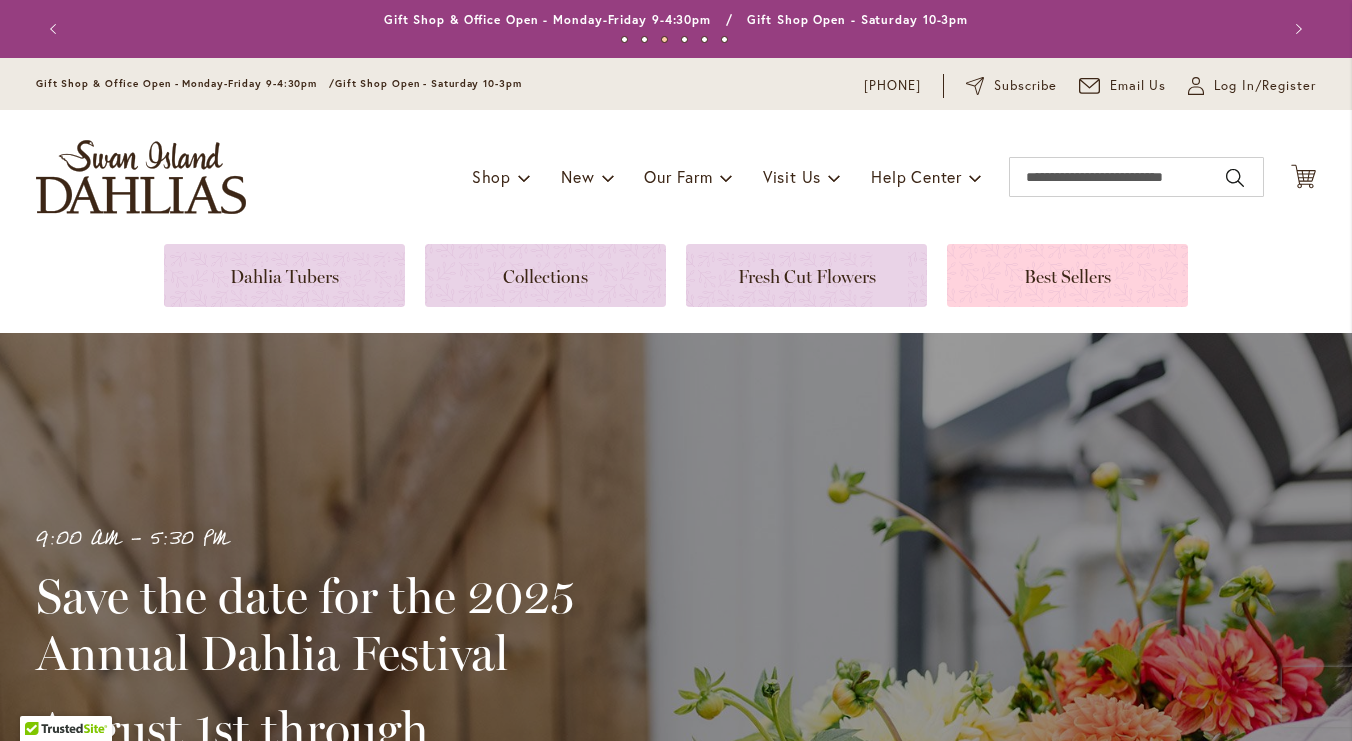 click at bounding box center (1067, 275) 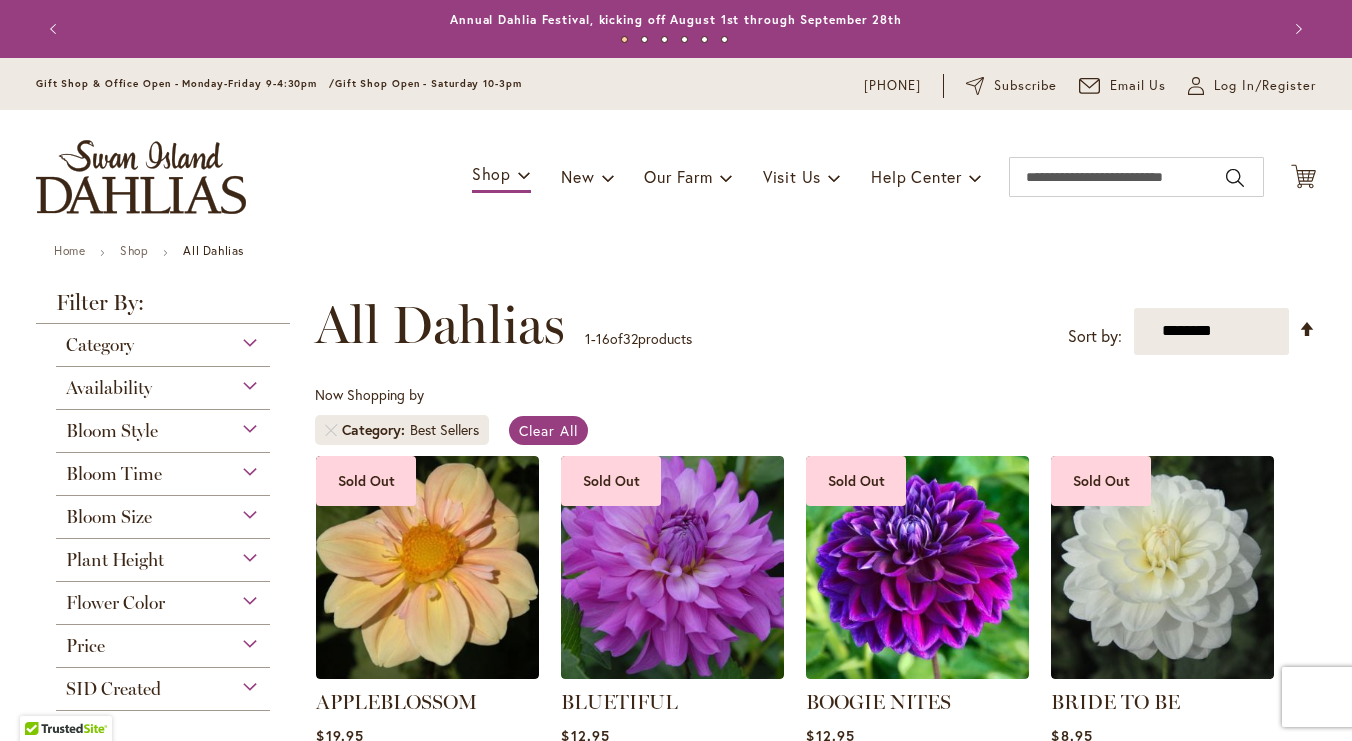 scroll, scrollTop: 0, scrollLeft: 0, axis: both 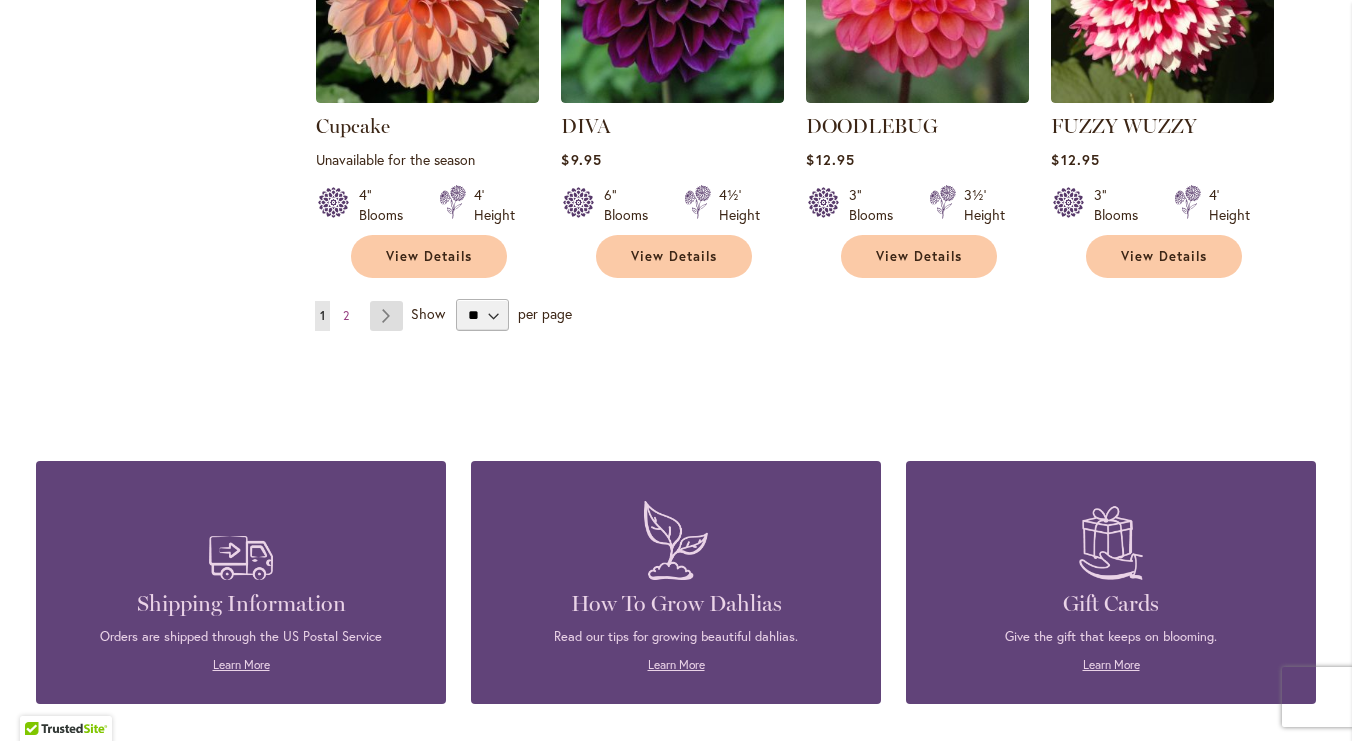 click on "Page
Next" at bounding box center (386, 316) 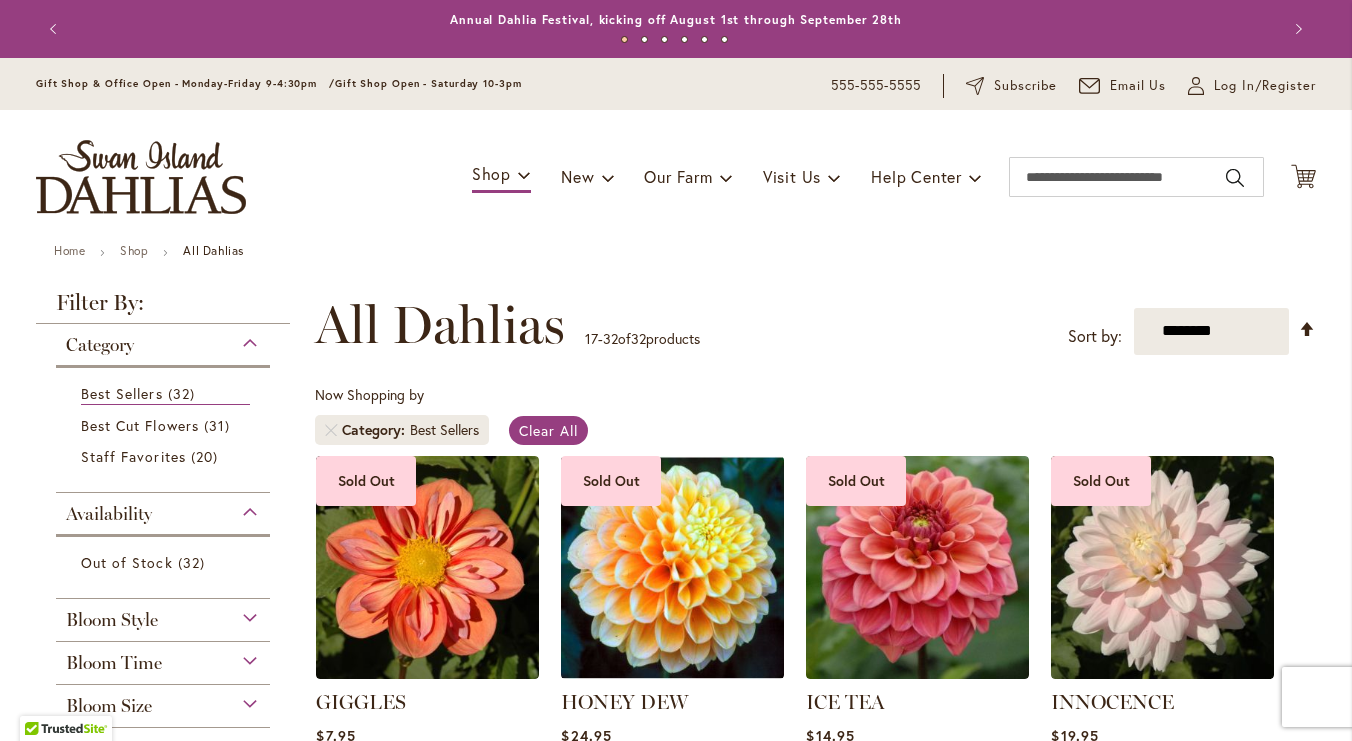 scroll, scrollTop: 0, scrollLeft: 0, axis: both 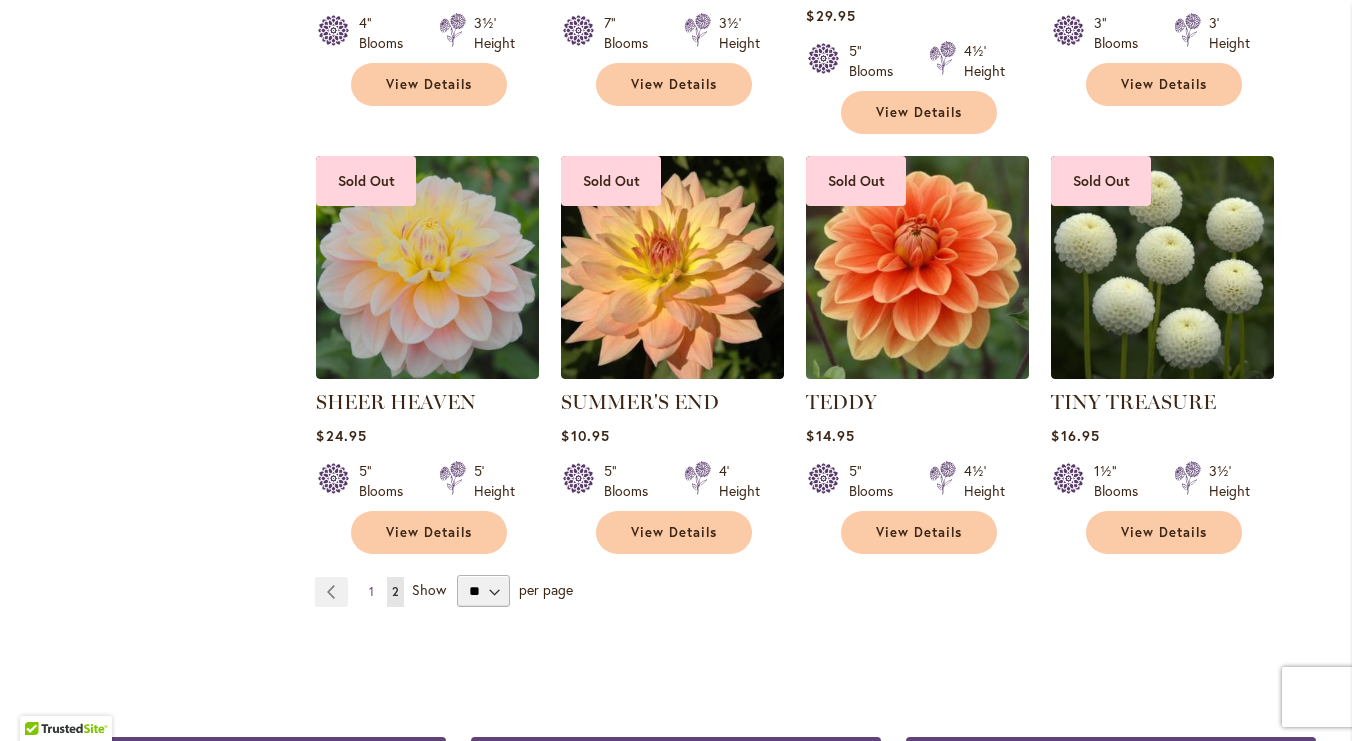 click on "1" at bounding box center [371, 591] 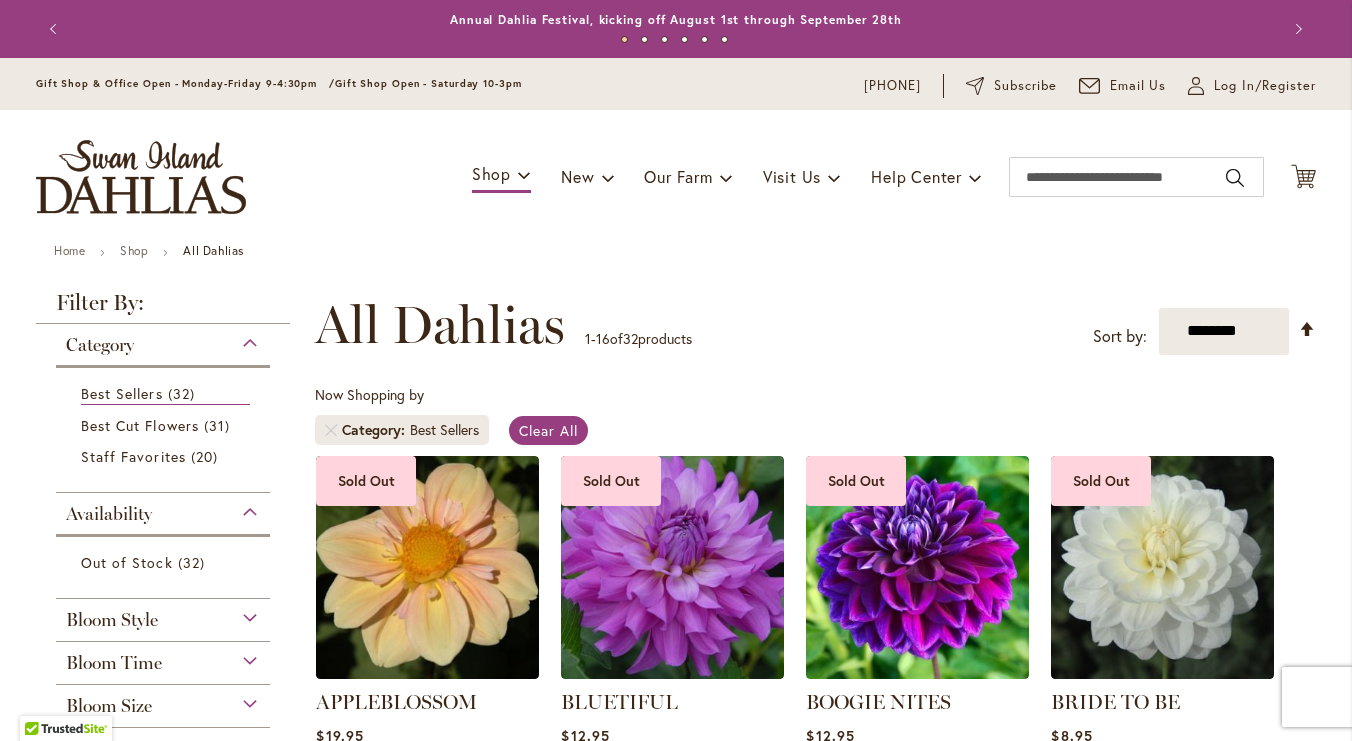 scroll, scrollTop: 0, scrollLeft: 0, axis: both 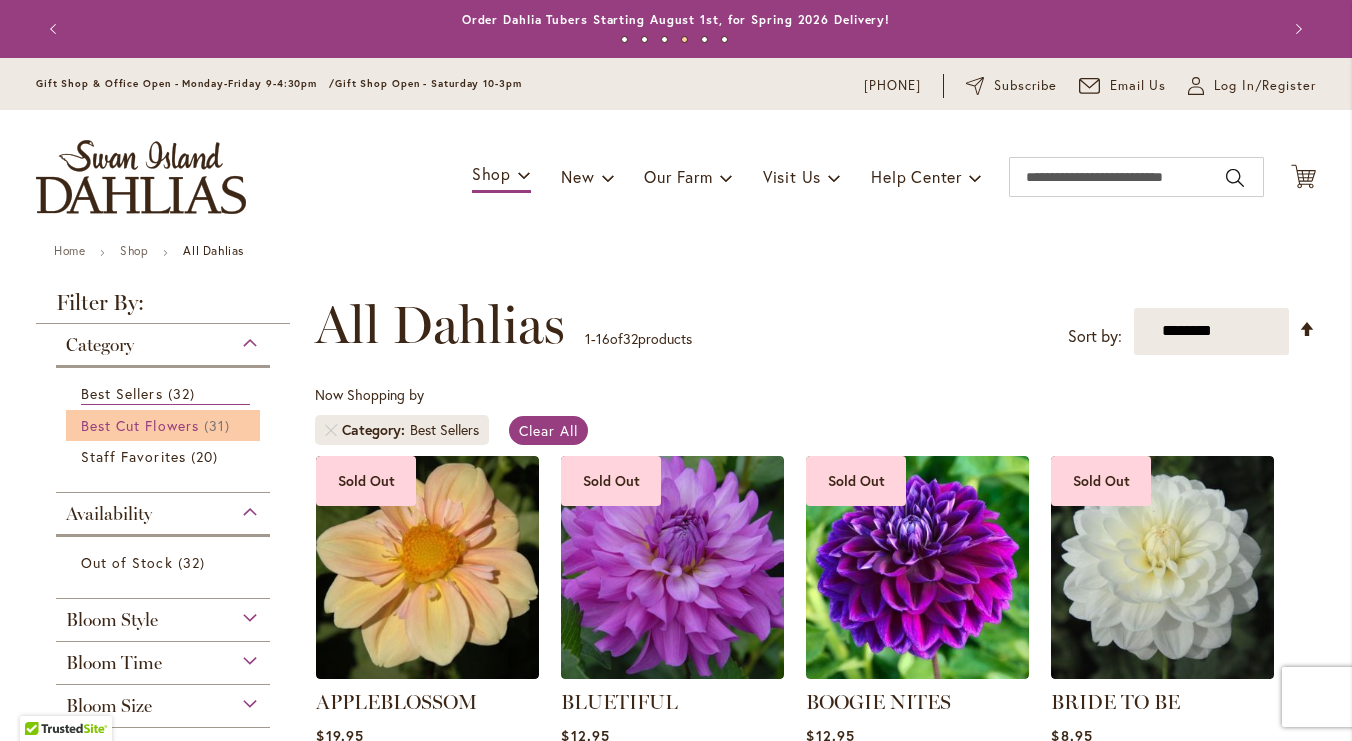 click on "Best Cut Flowers" at bounding box center [140, 425] 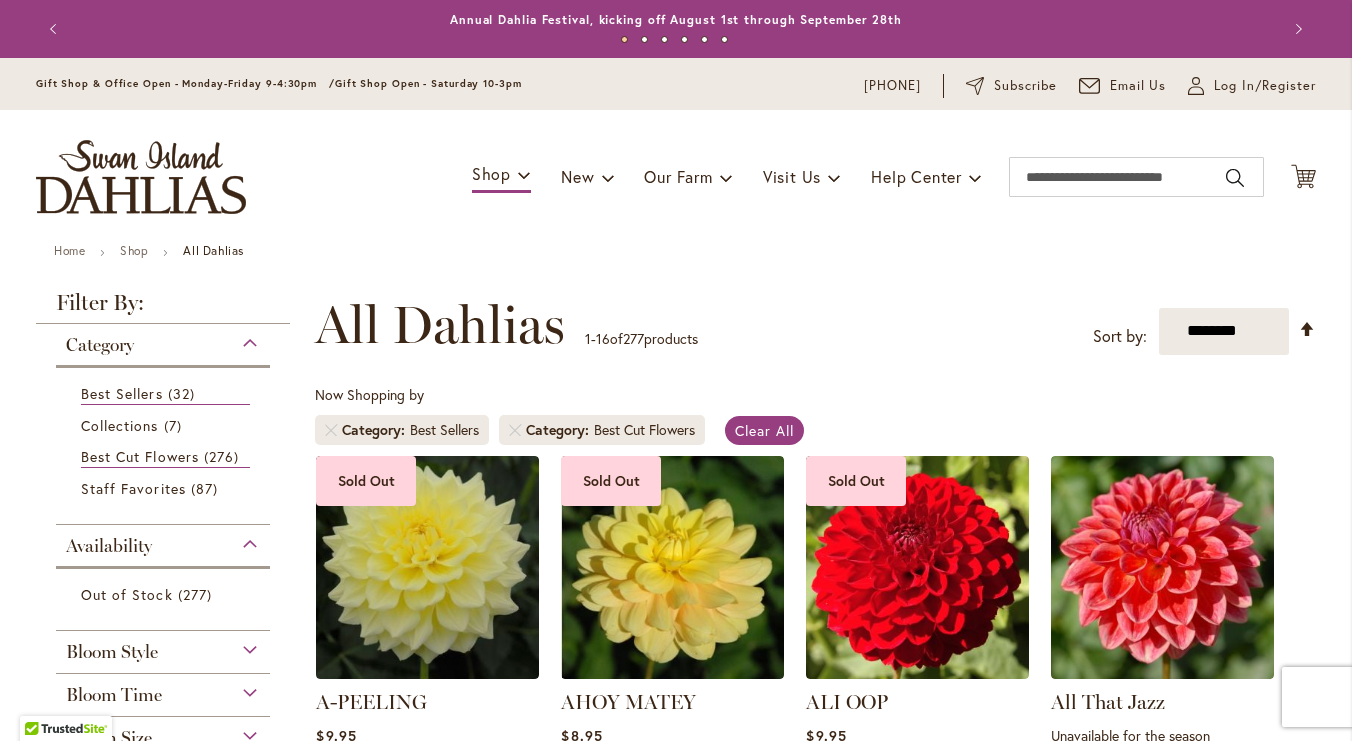 scroll, scrollTop: 0, scrollLeft: 0, axis: both 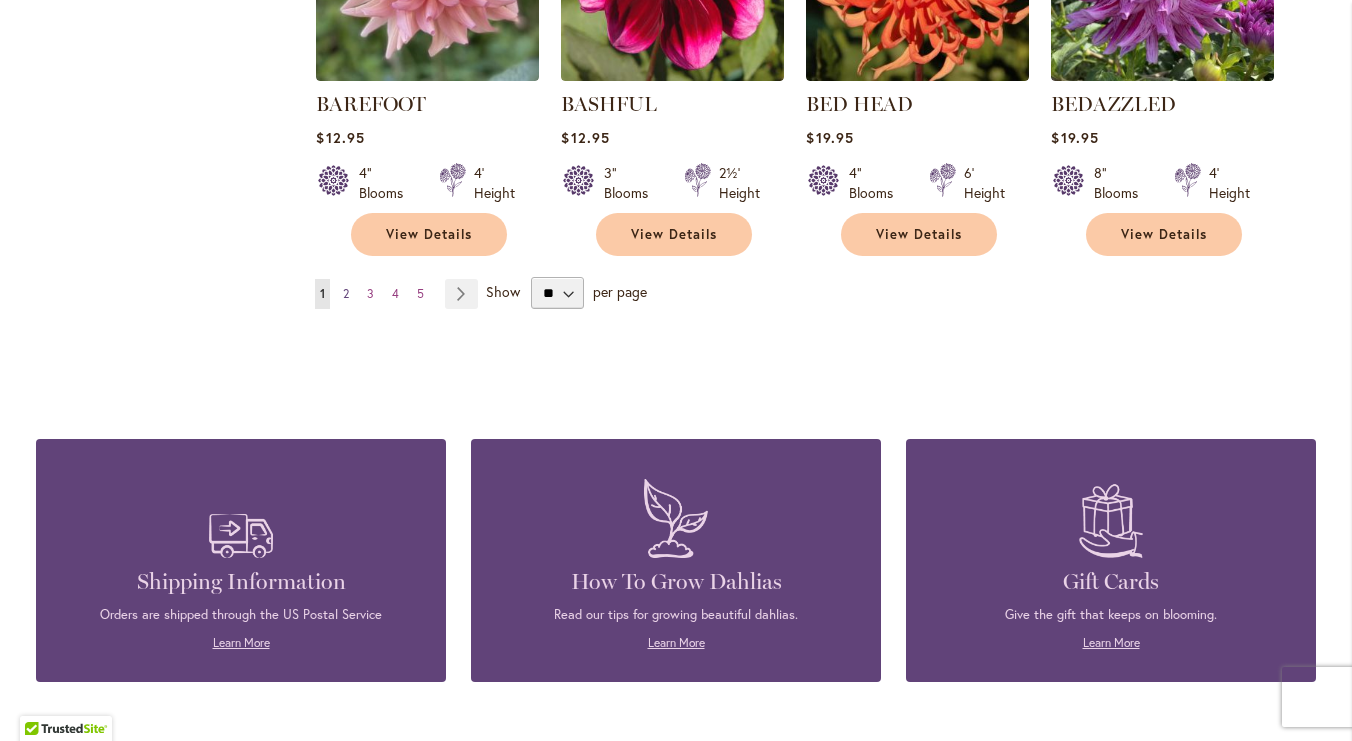 click on "Page
2" at bounding box center (346, 294) 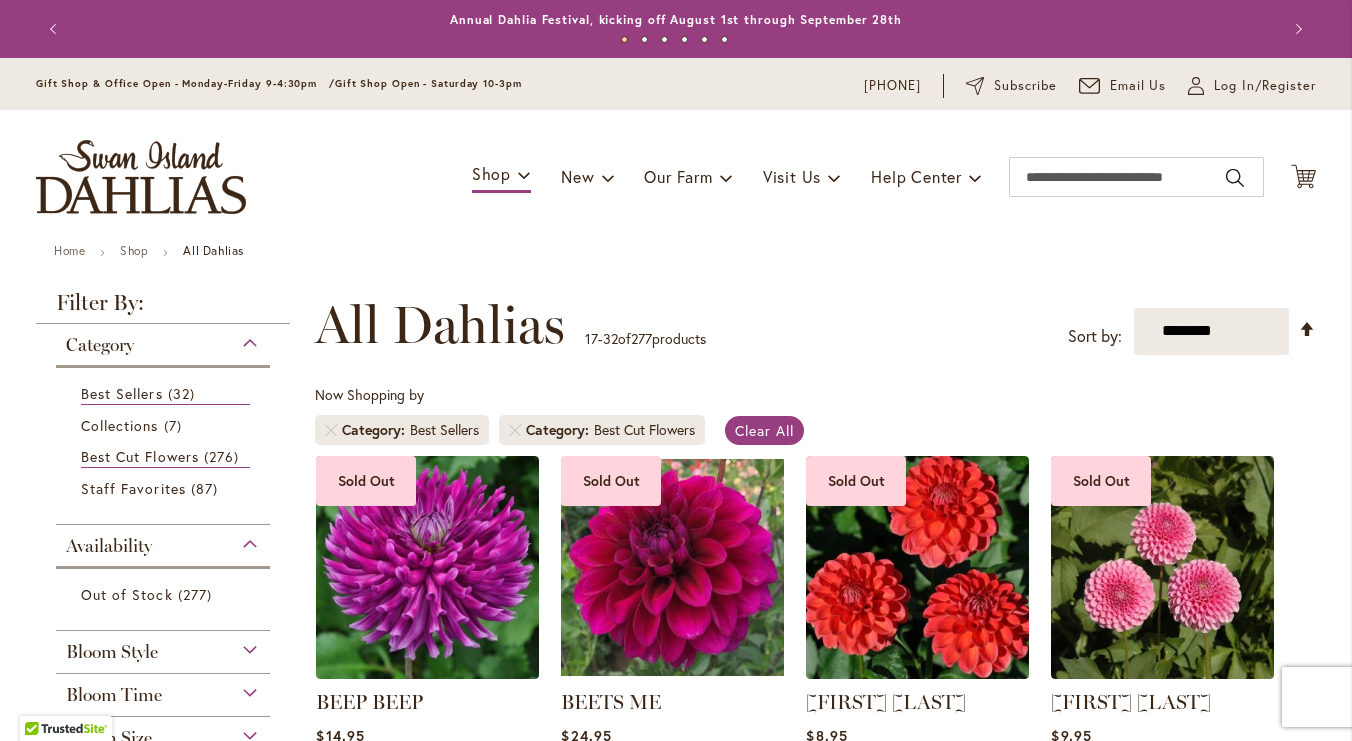 scroll, scrollTop: 0, scrollLeft: 0, axis: both 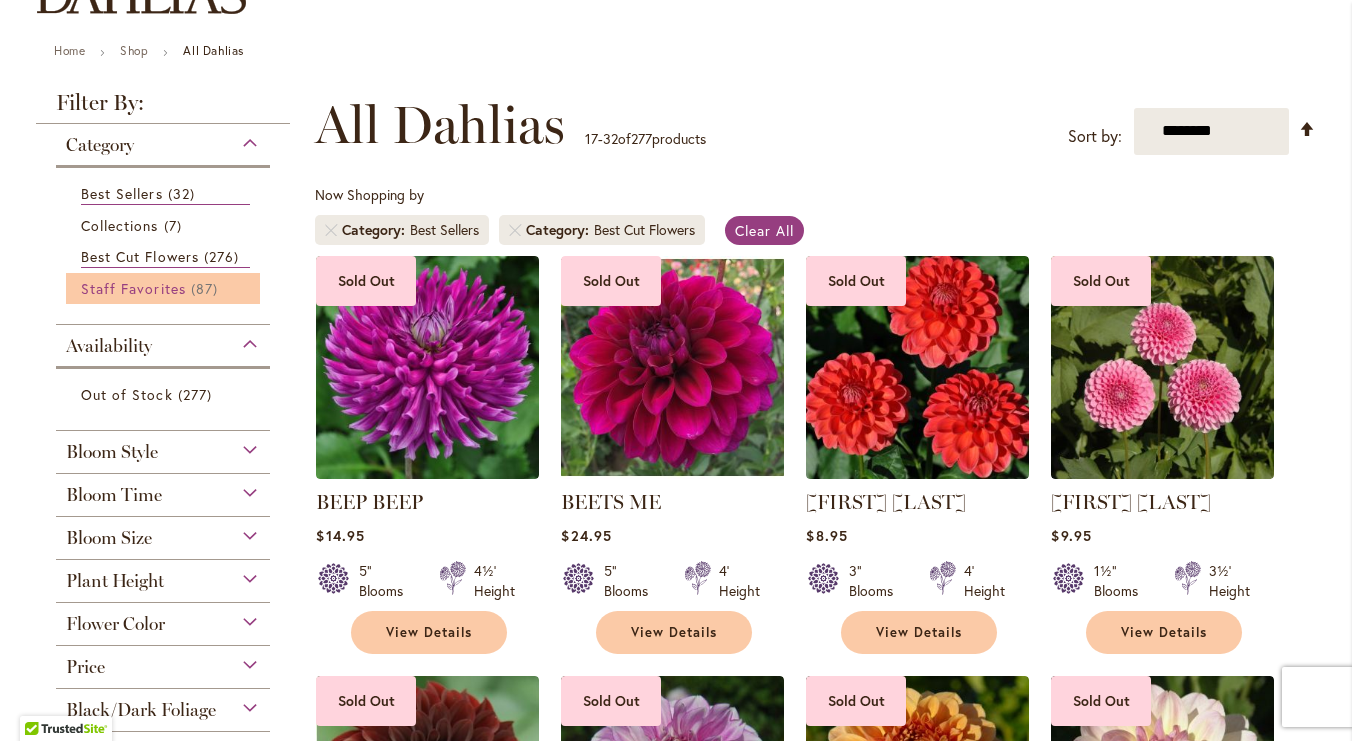 click on "Staff Favorites" at bounding box center [133, 288] 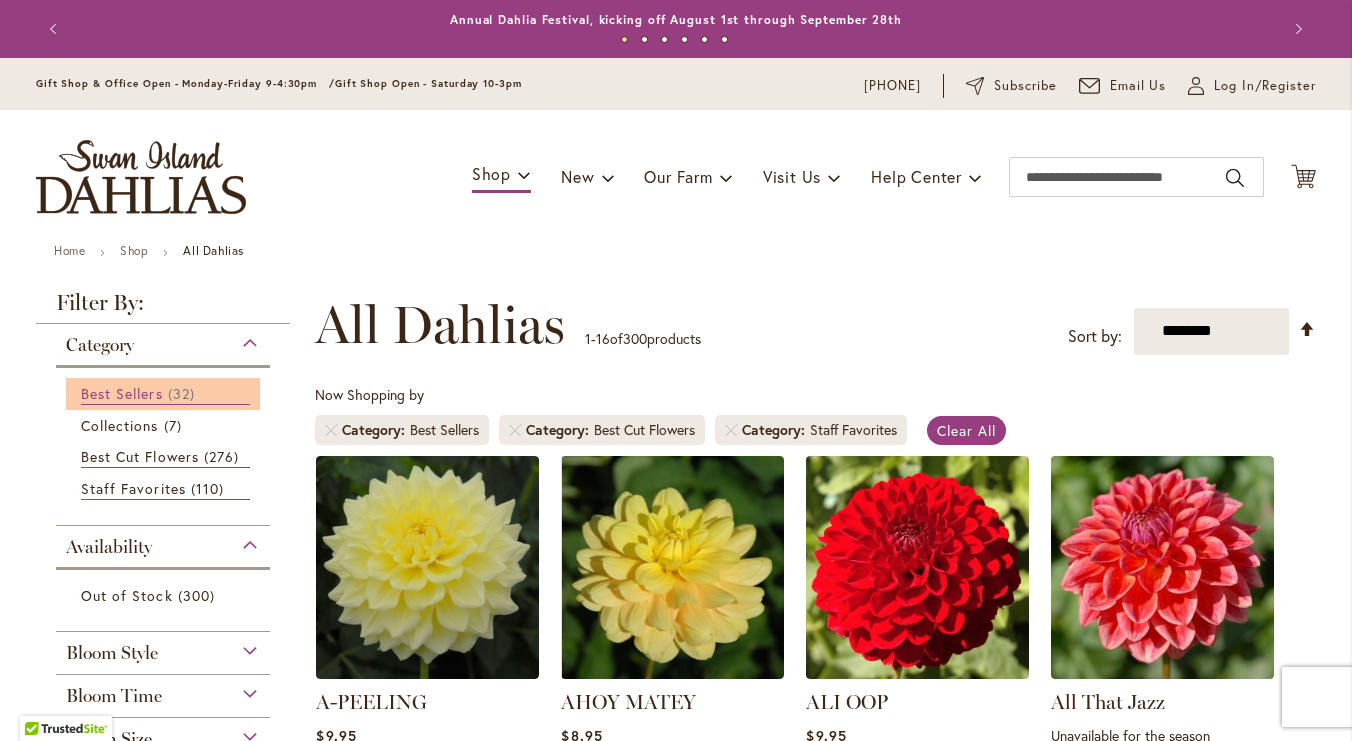 scroll, scrollTop: 0, scrollLeft: 0, axis: both 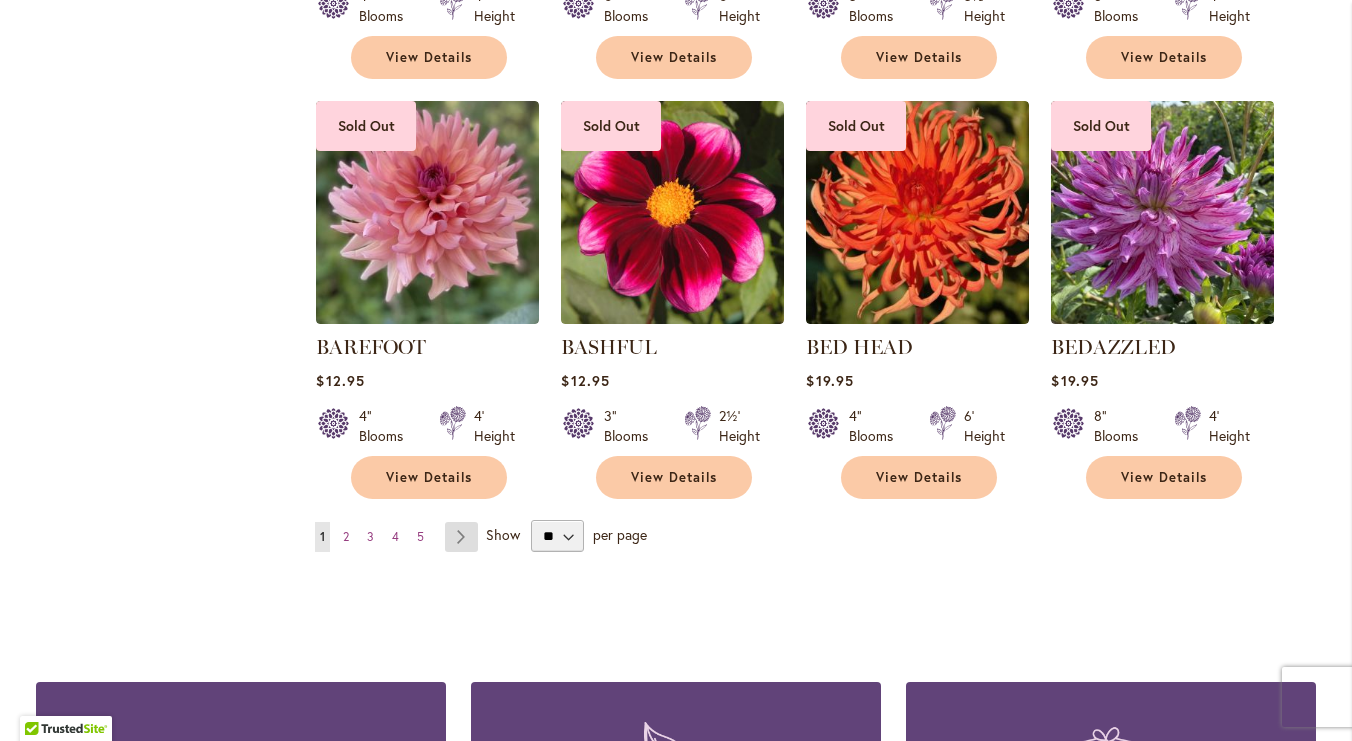 click on "Page
Next" at bounding box center (461, 537) 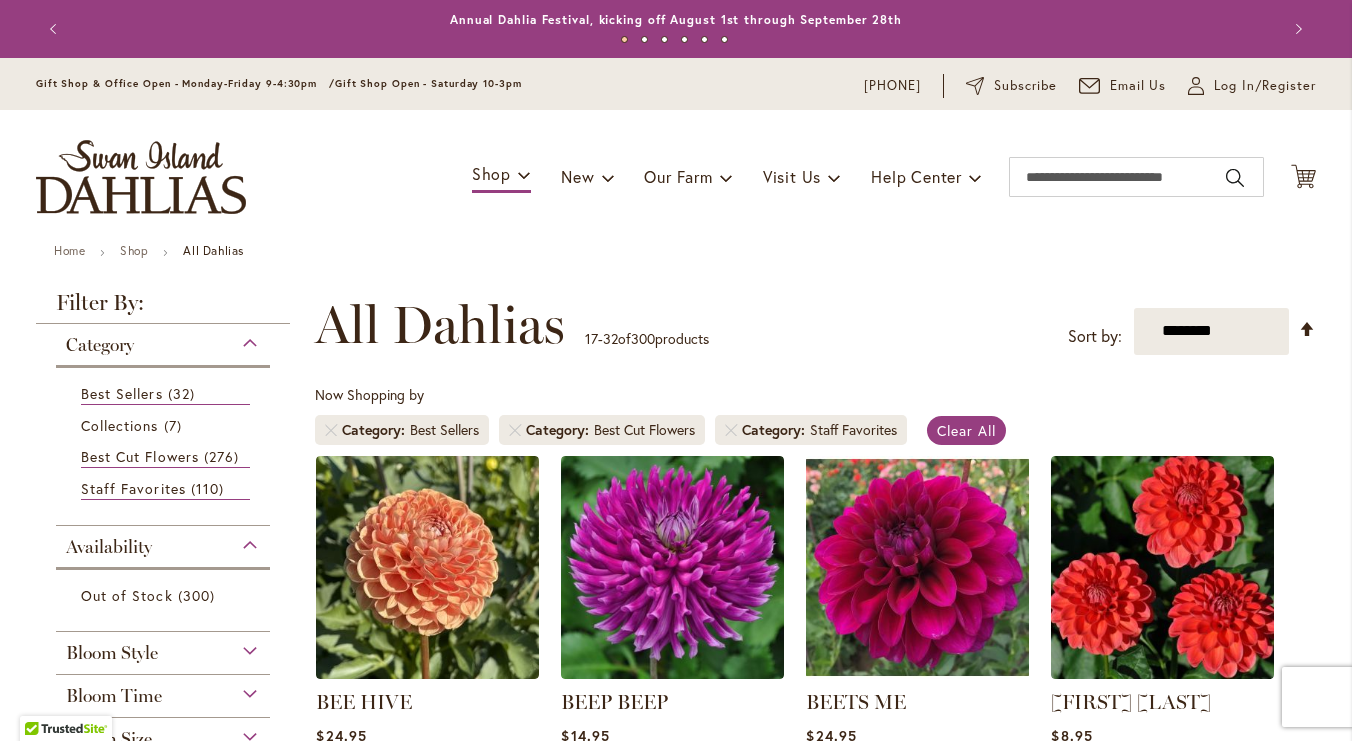 scroll, scrollTop: 0, scrollLeft: 0, axis: both 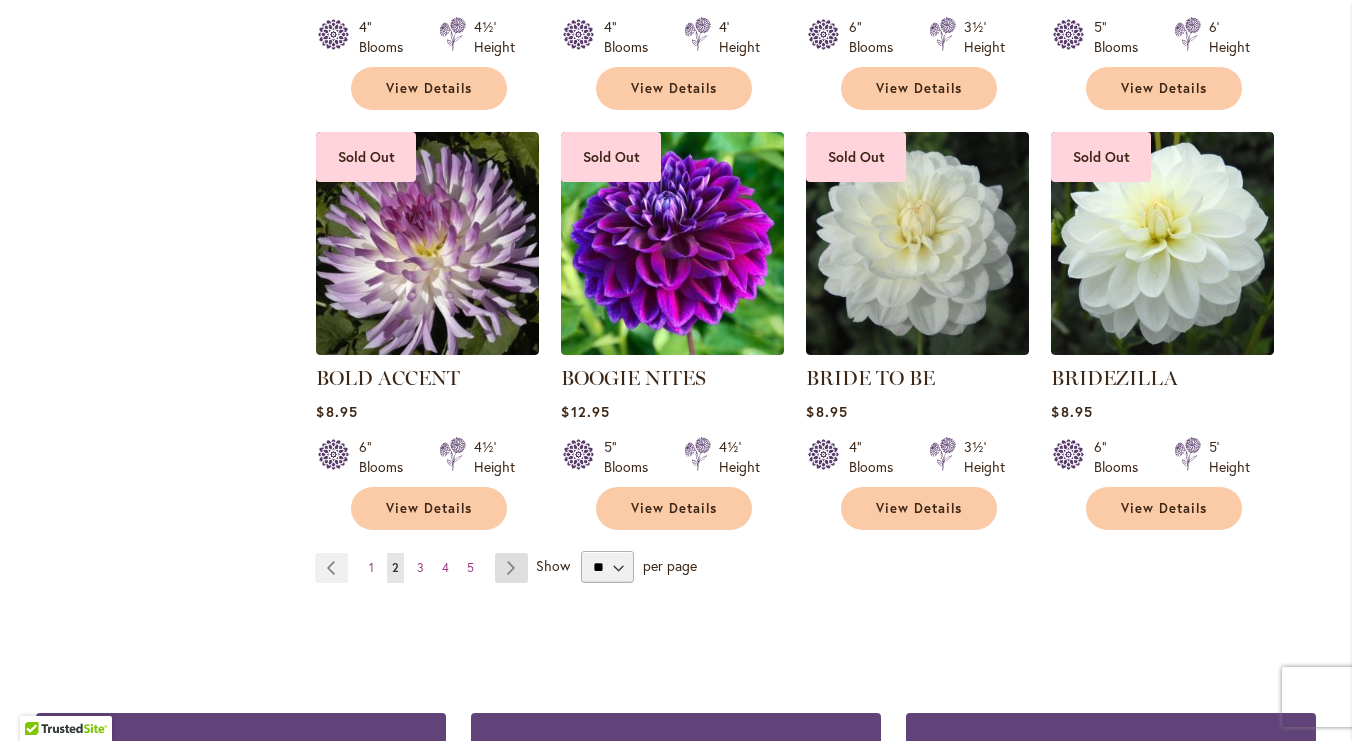 click on "Page
Next" at bounding box center (511, 568) 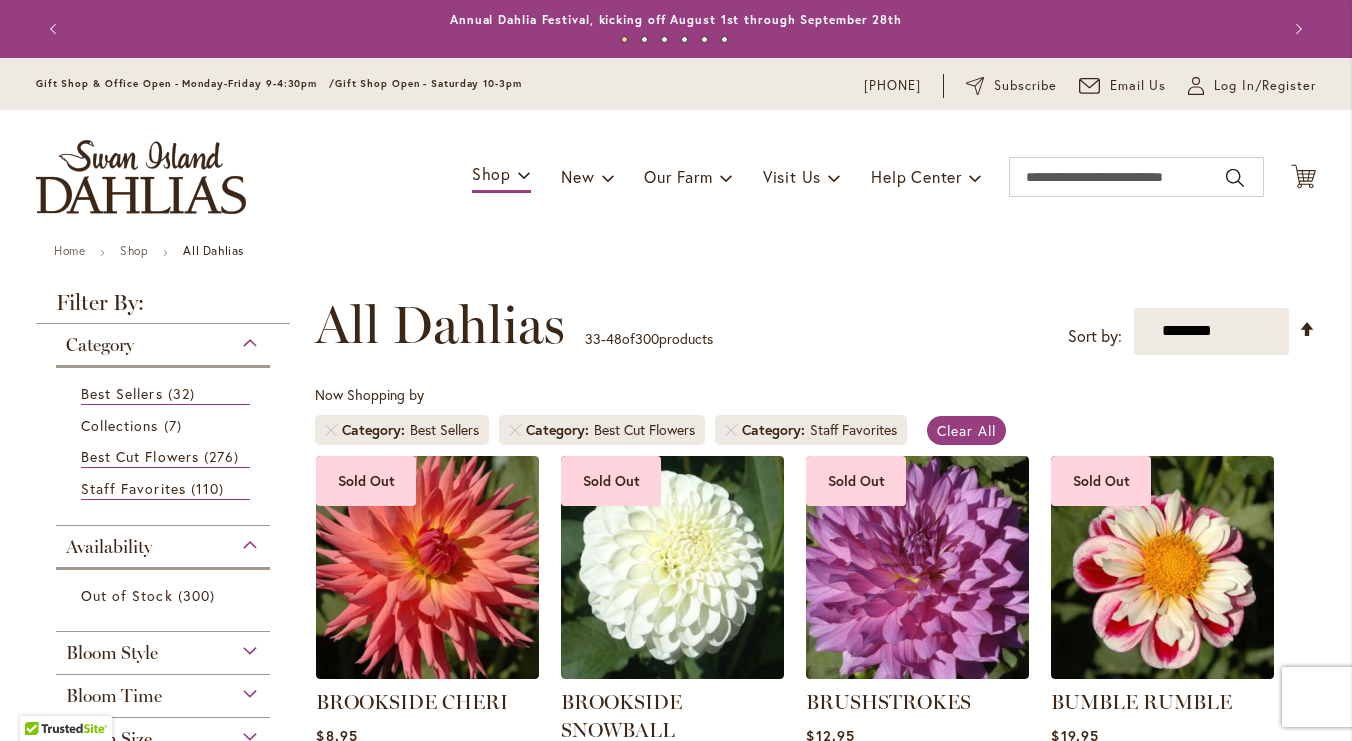 scroll, scrollTop: 0, scrollLeft: 0, axis: both 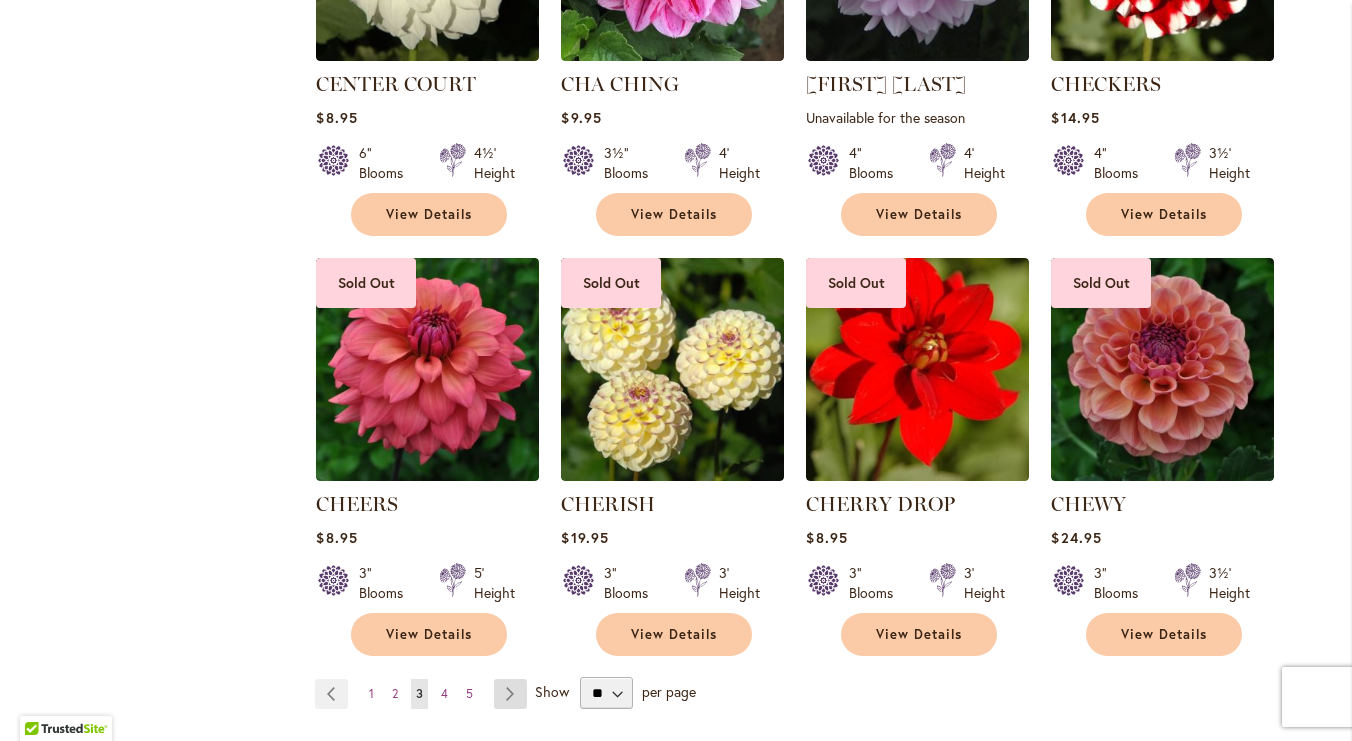 click on "Page
Next" at bounding box center (510, 694) 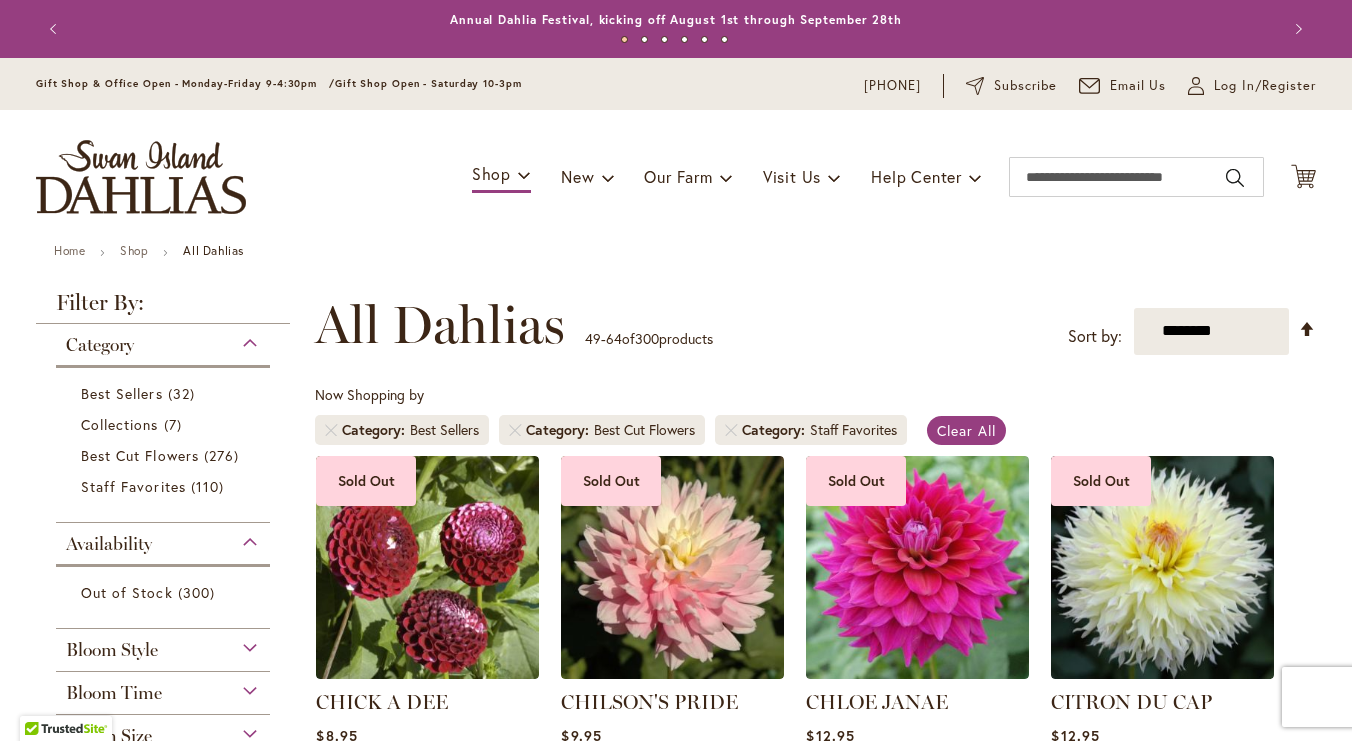 scroll, scrollTop: 0, scrollLeft: 0, axis: both 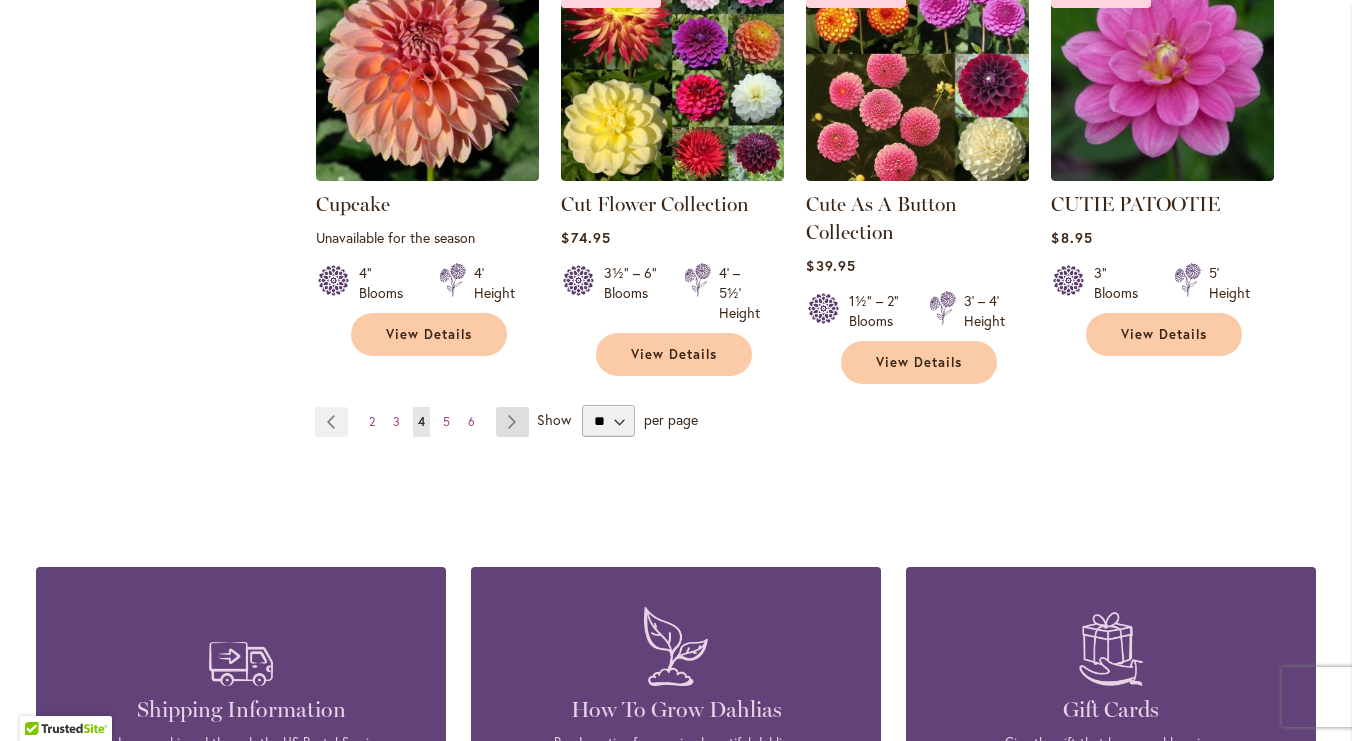 click on "Page
Next" at bounding box center (512, 422) 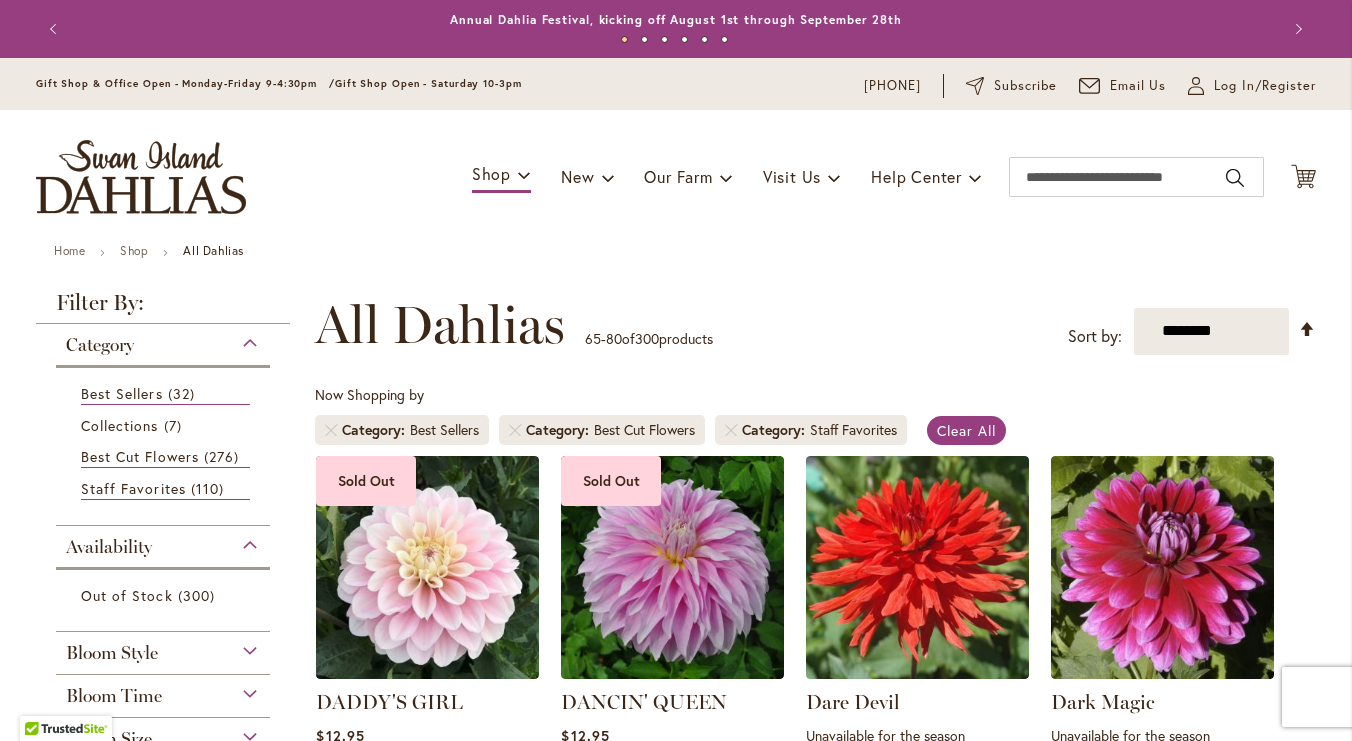 scroll, scrollTop: 0, scrollLeft: 0, axis: both 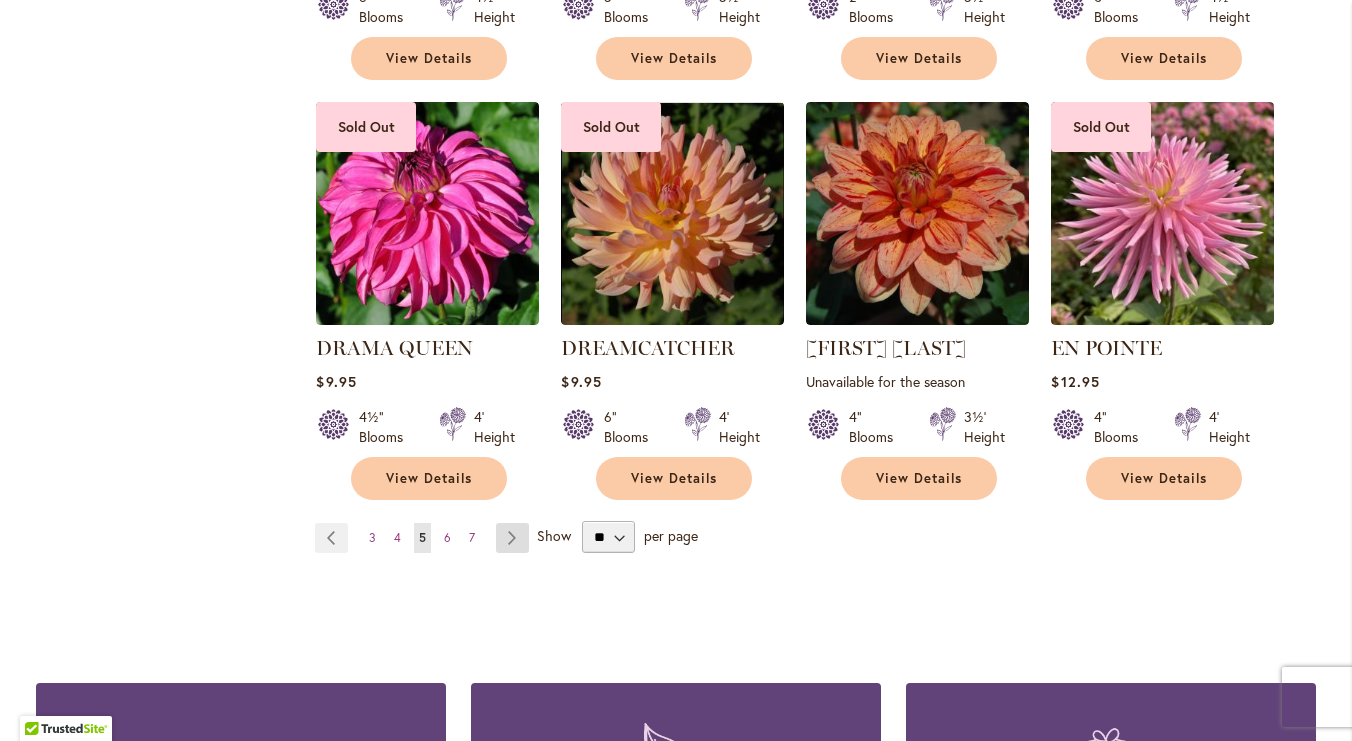 click on "Page
Next" at bounding box center [512, 538] 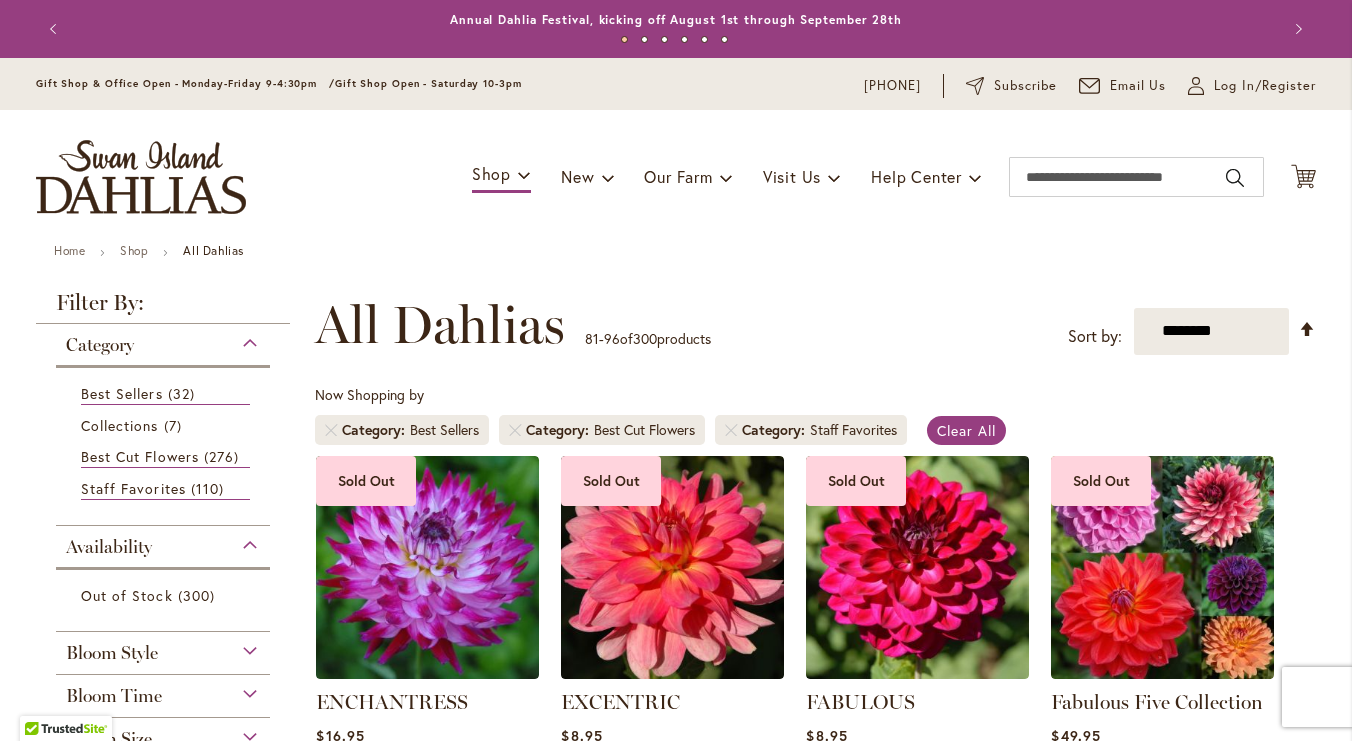 scroll, scrollTop: 0, scrollLeft: 0, axis: both 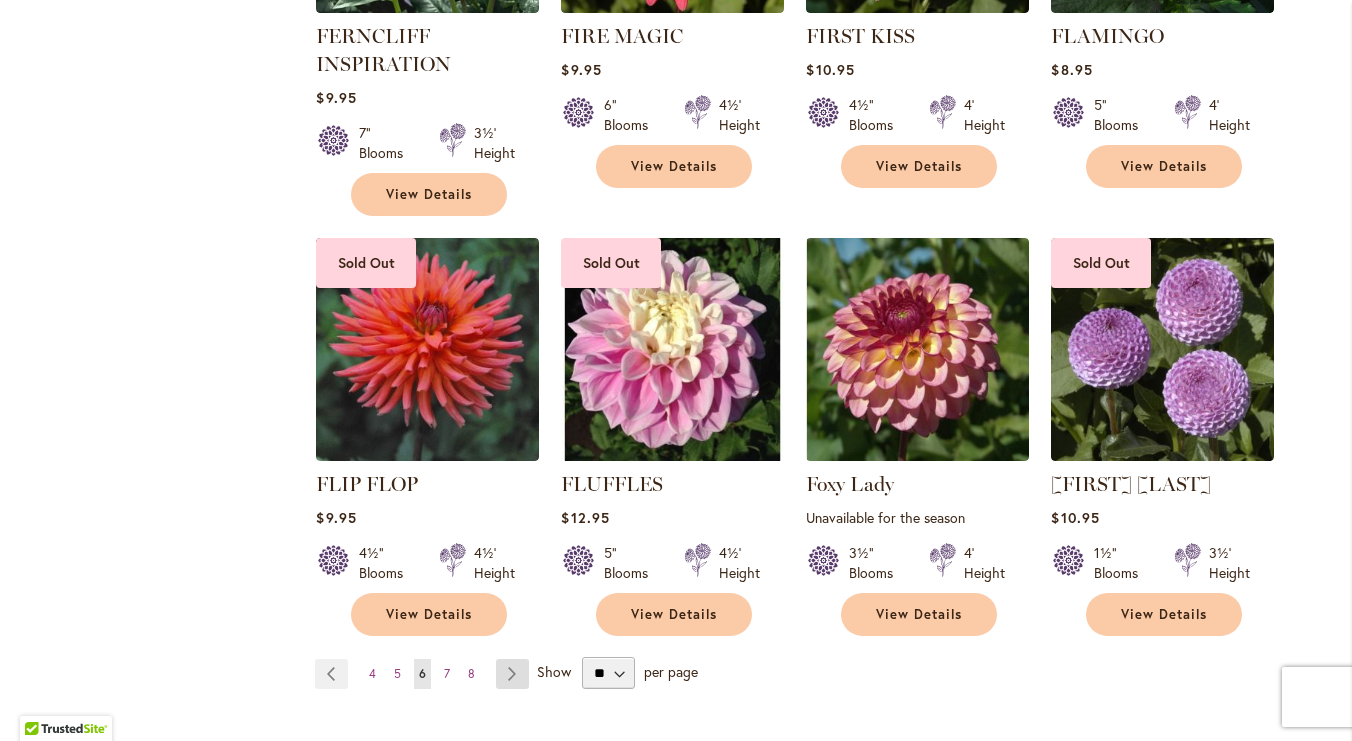 click on "Page
Next" at bounding box center [512, 674] 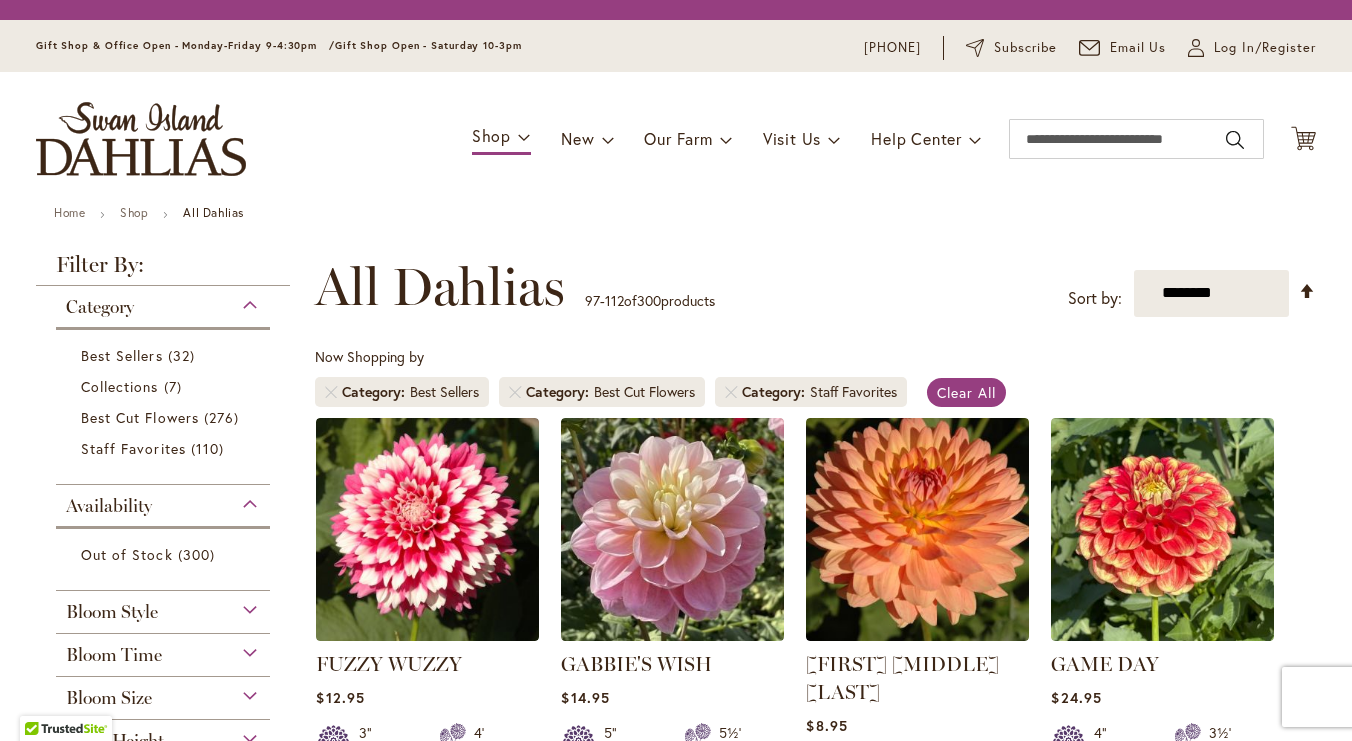 scroll, scrollTop: 0, scrollLeft: 0, axis: both 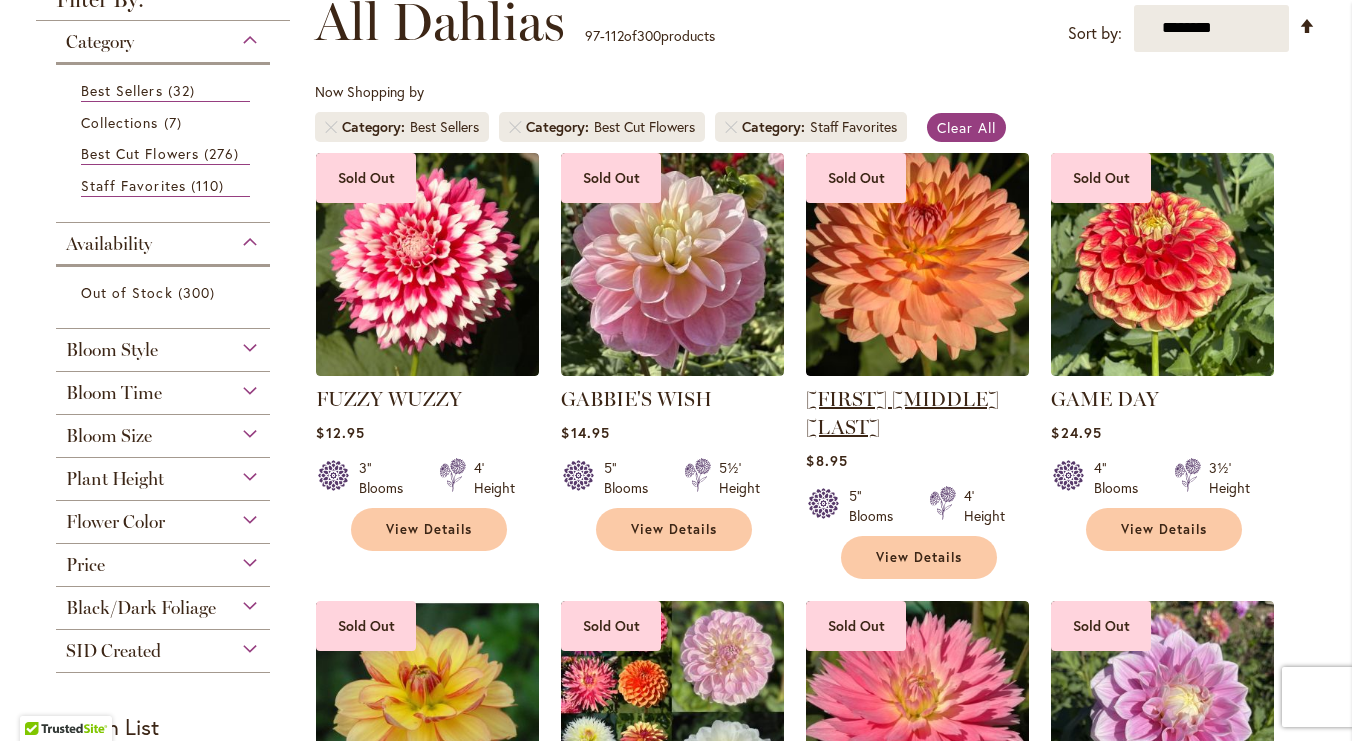 click on "[FIRST] [MIDDLE]" at bounding box center [902, 413] 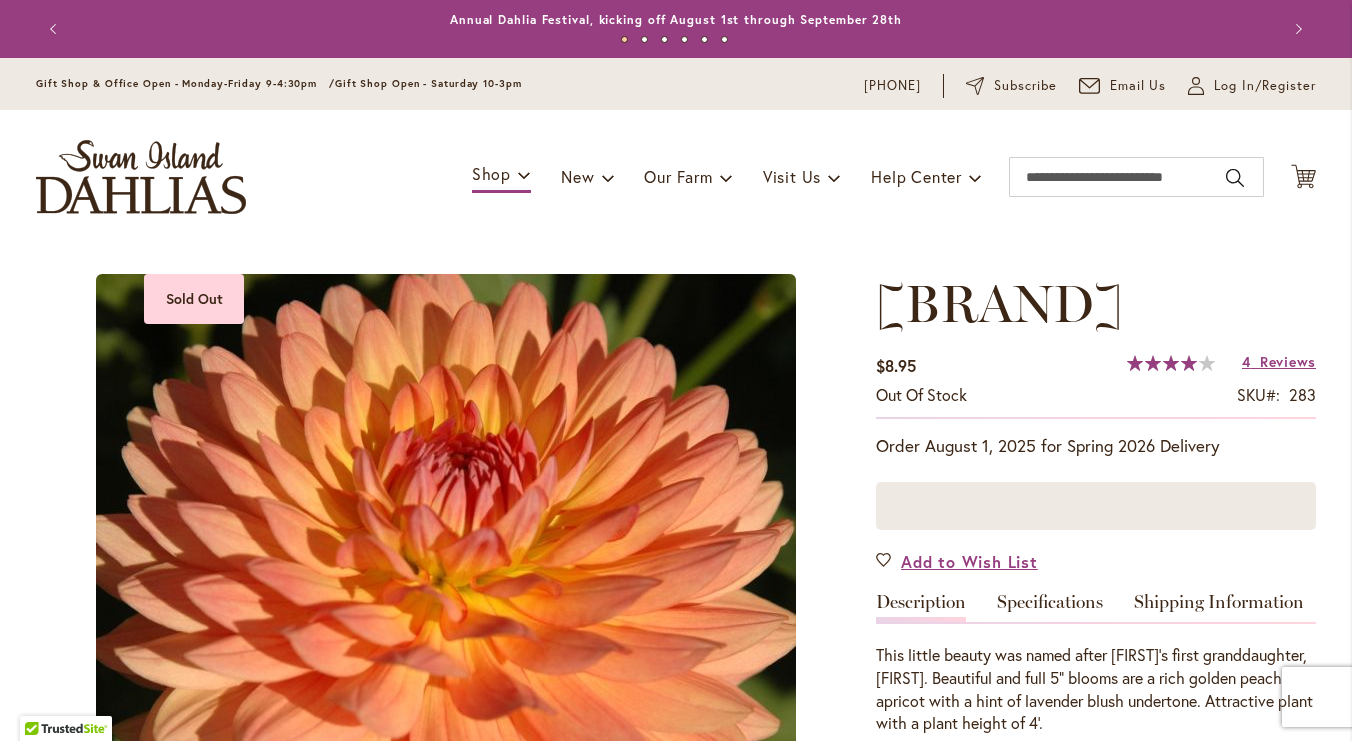 scroll, scrollTop: 0, scrollLeft: 0, axis: both 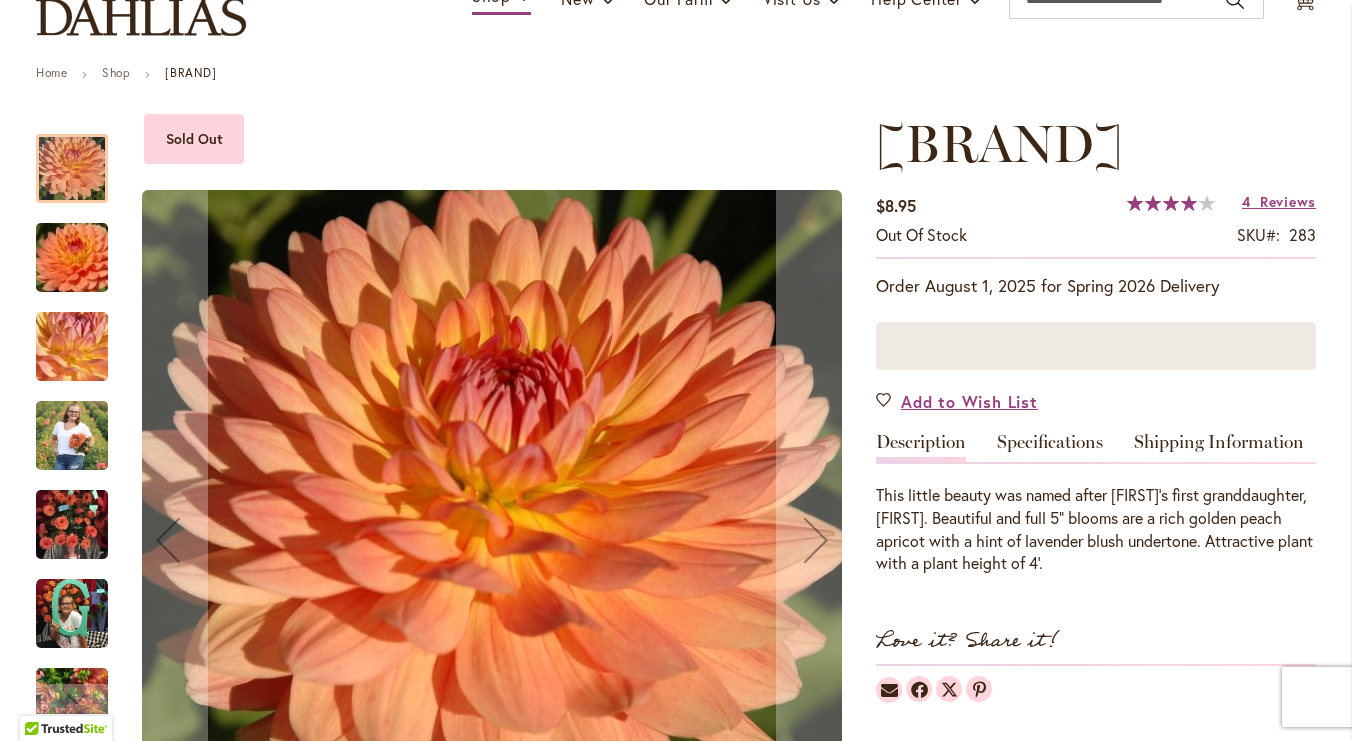 click at bounding box center (72, 435) 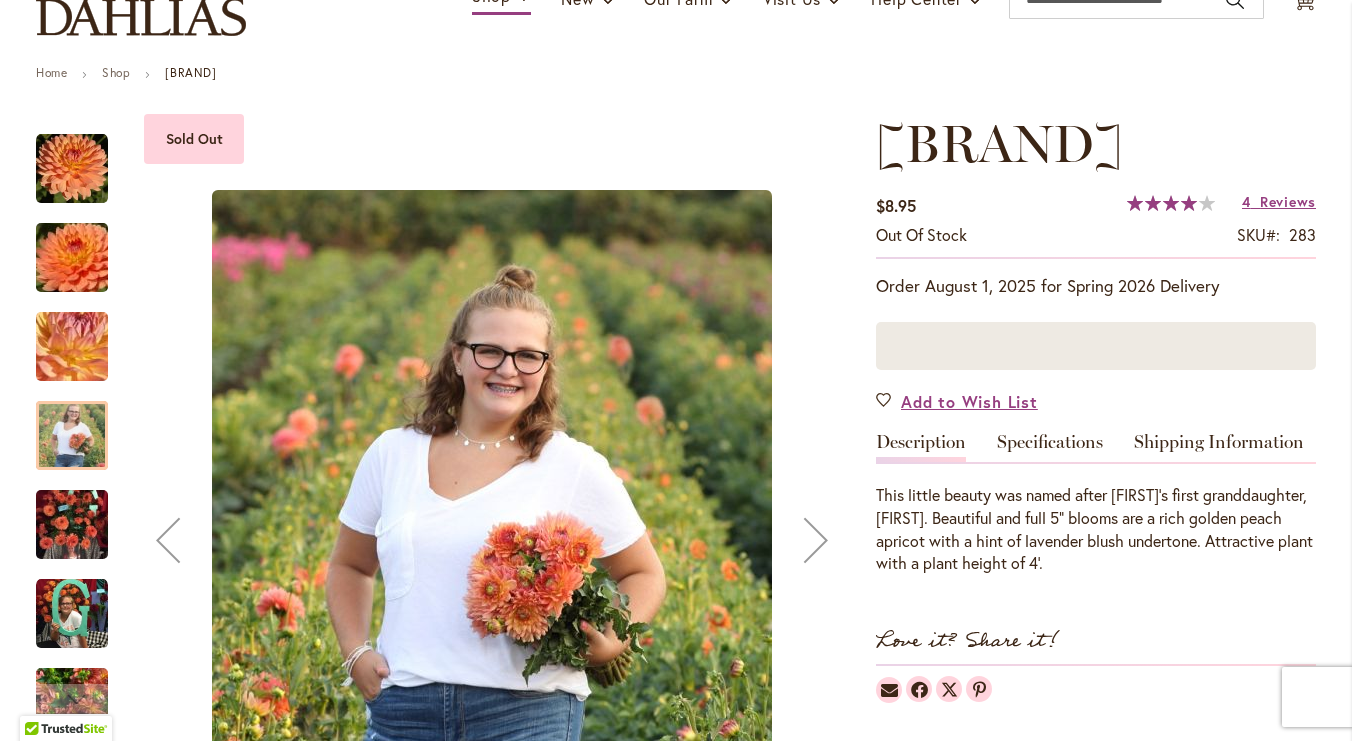 click at bounding box center [72, 525] 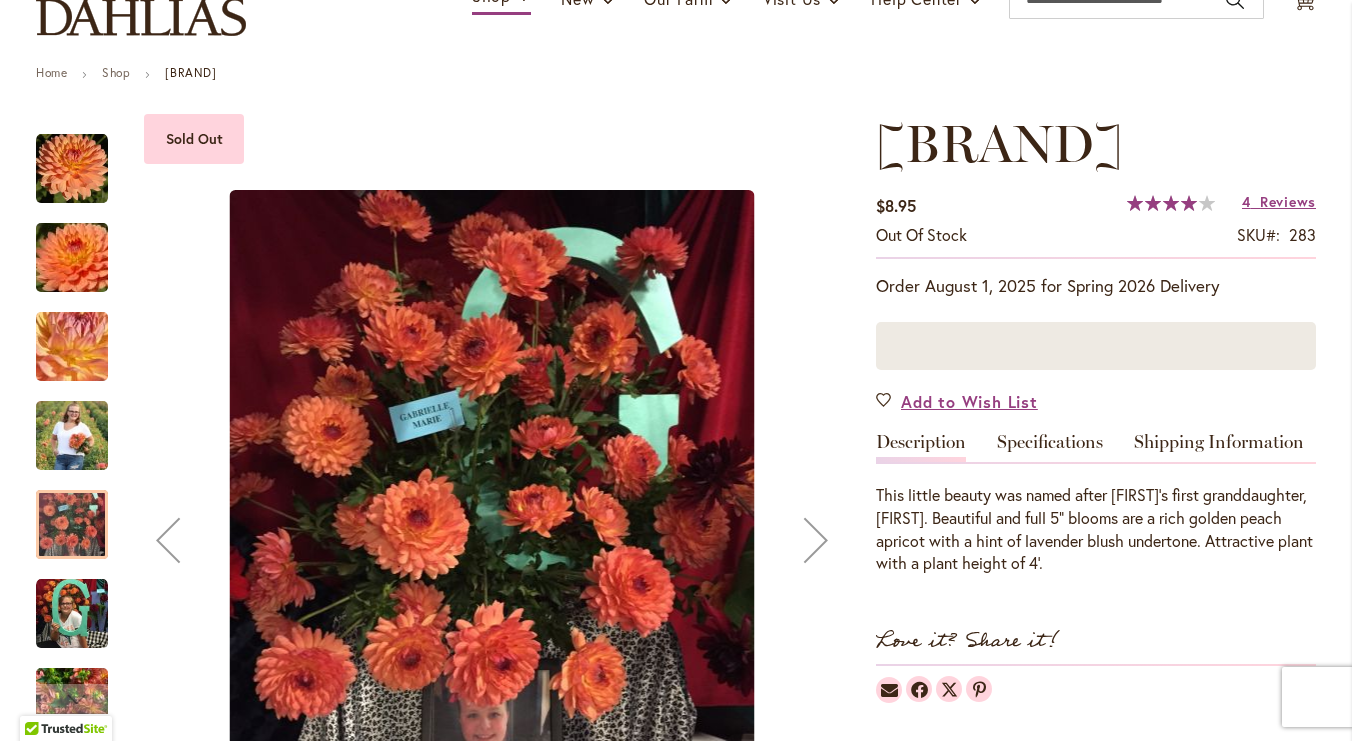 scroll, scrollTop: 310, scrollLeft: 0, axis: vertical 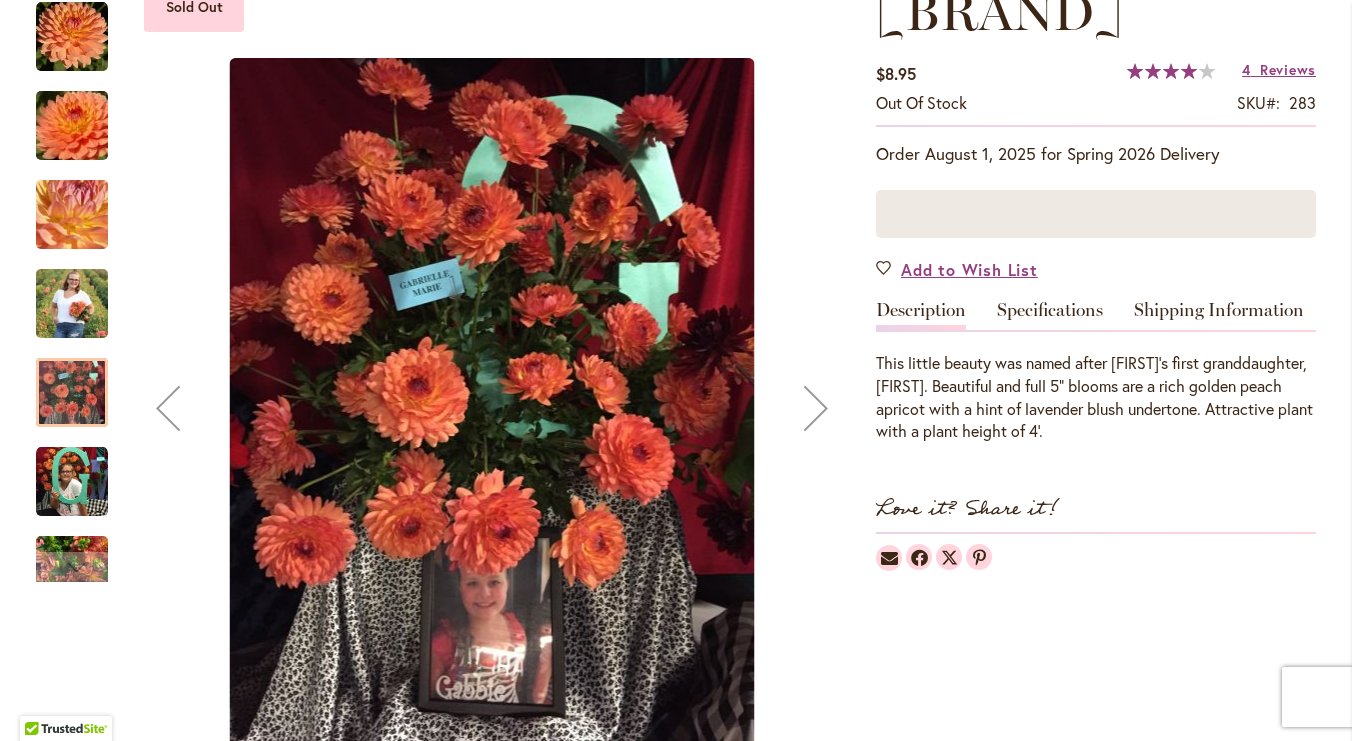 click at bounding box center [72, 482] 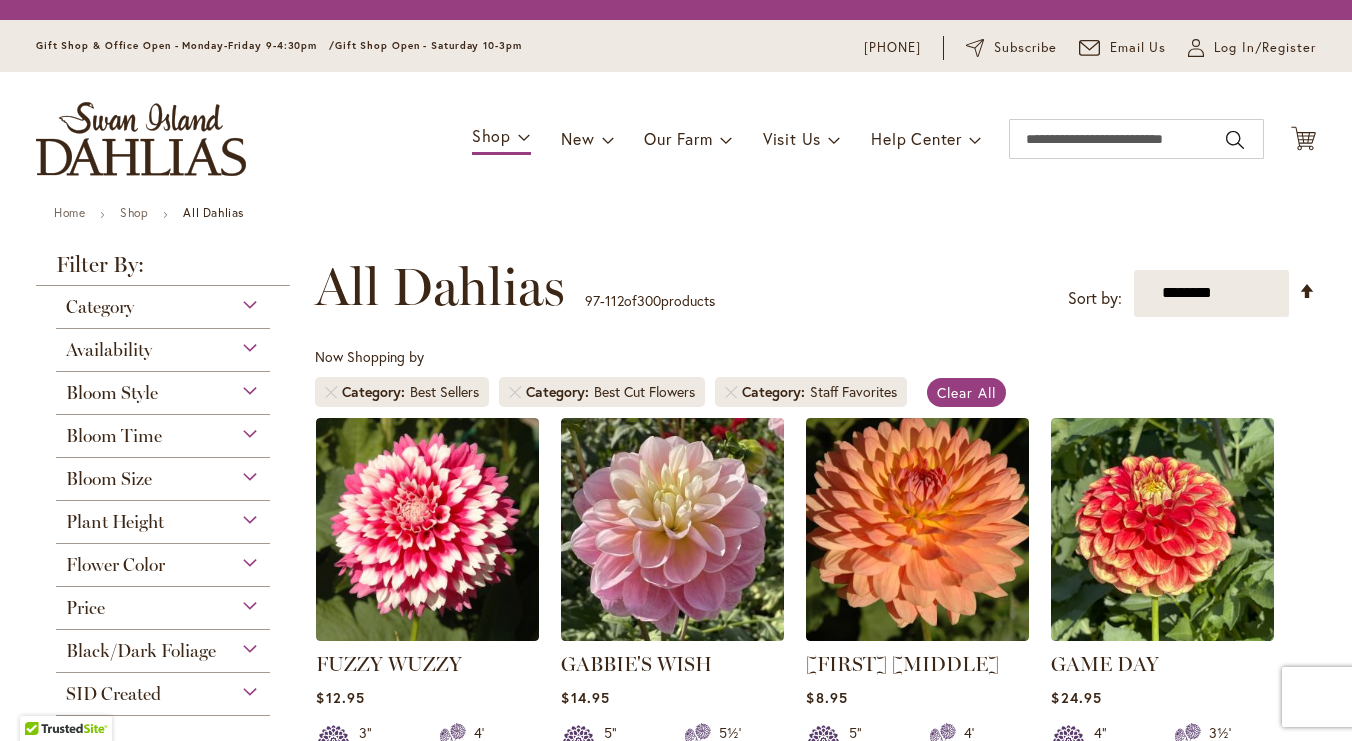 scroll, scrollTop: 0, scrollLeft: 0, axis: both 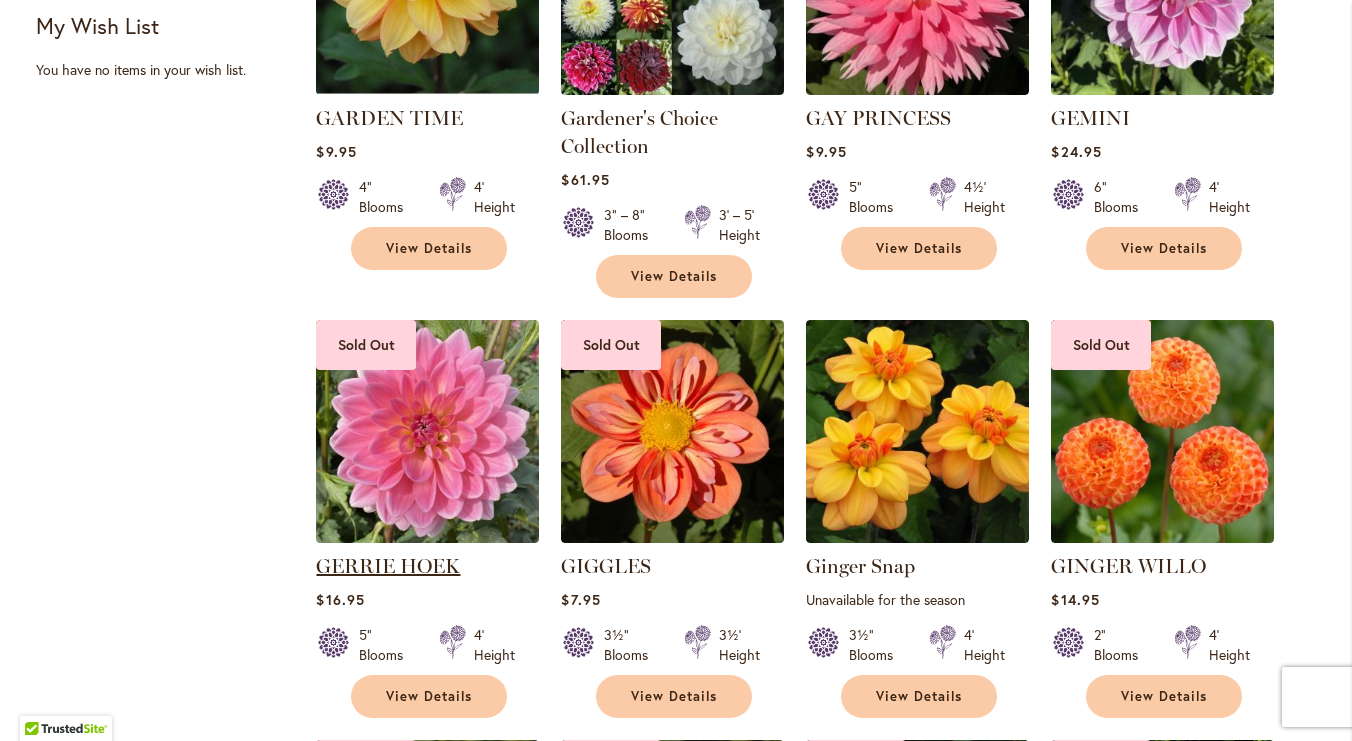 click on "GERRIE HOEK" at bounding box center [388, 566] 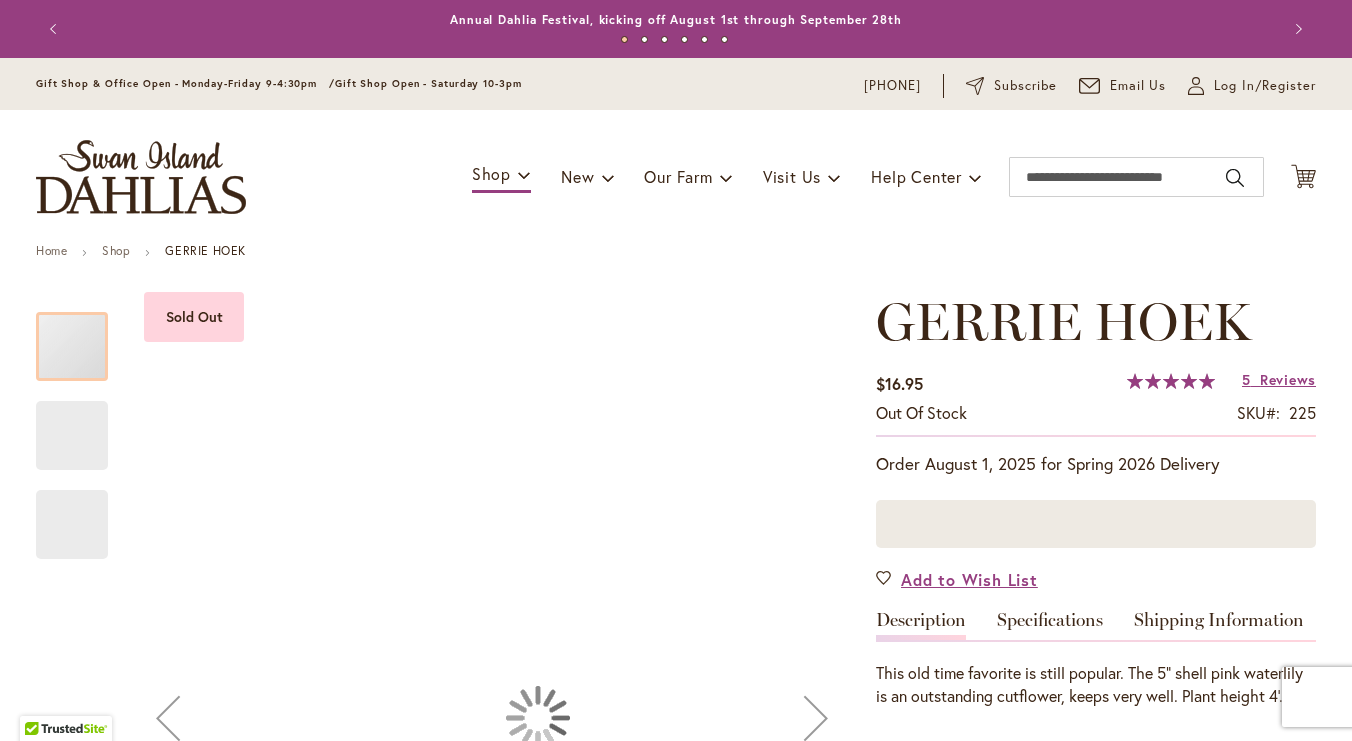 scroll, scrollTop: 0, scrollLeft: 0, axis: both 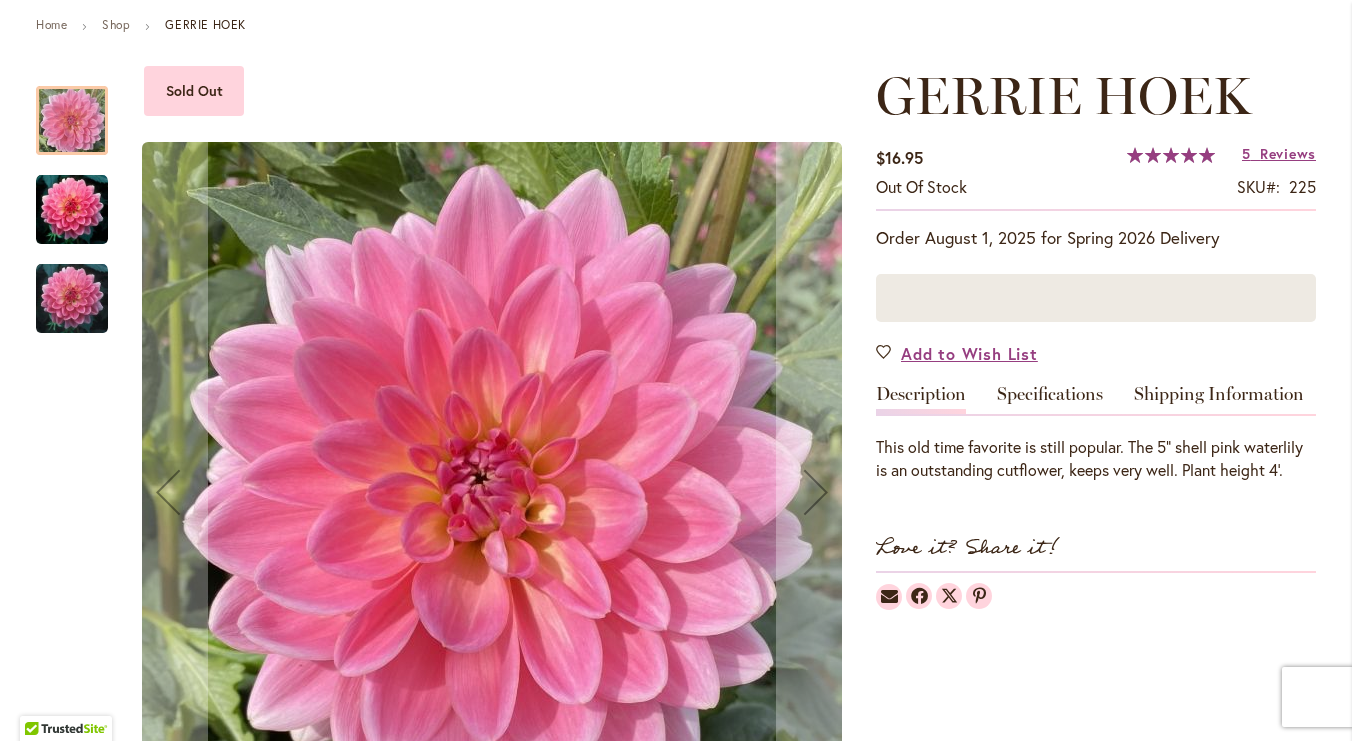 click at bounding box center [72, 299] 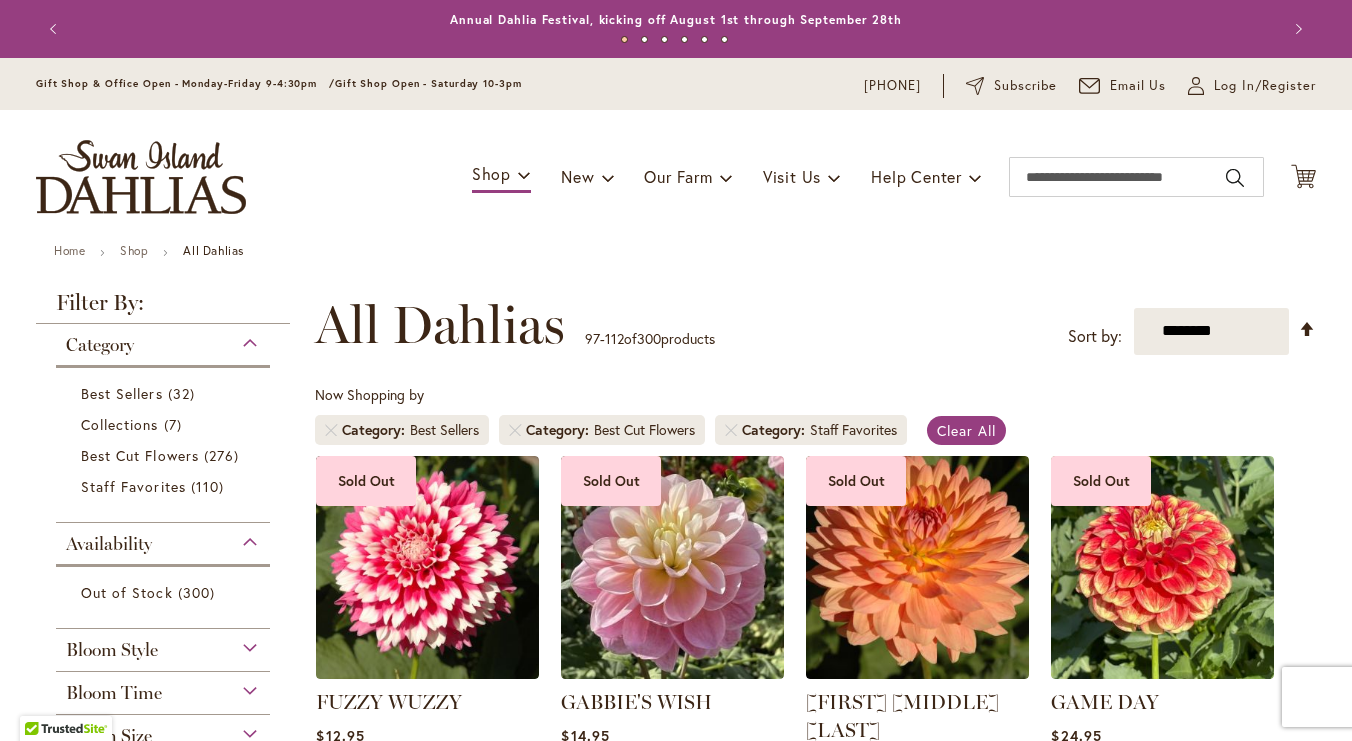 scroll, scrollTop: 0, scrollLeft: 0, axis: both 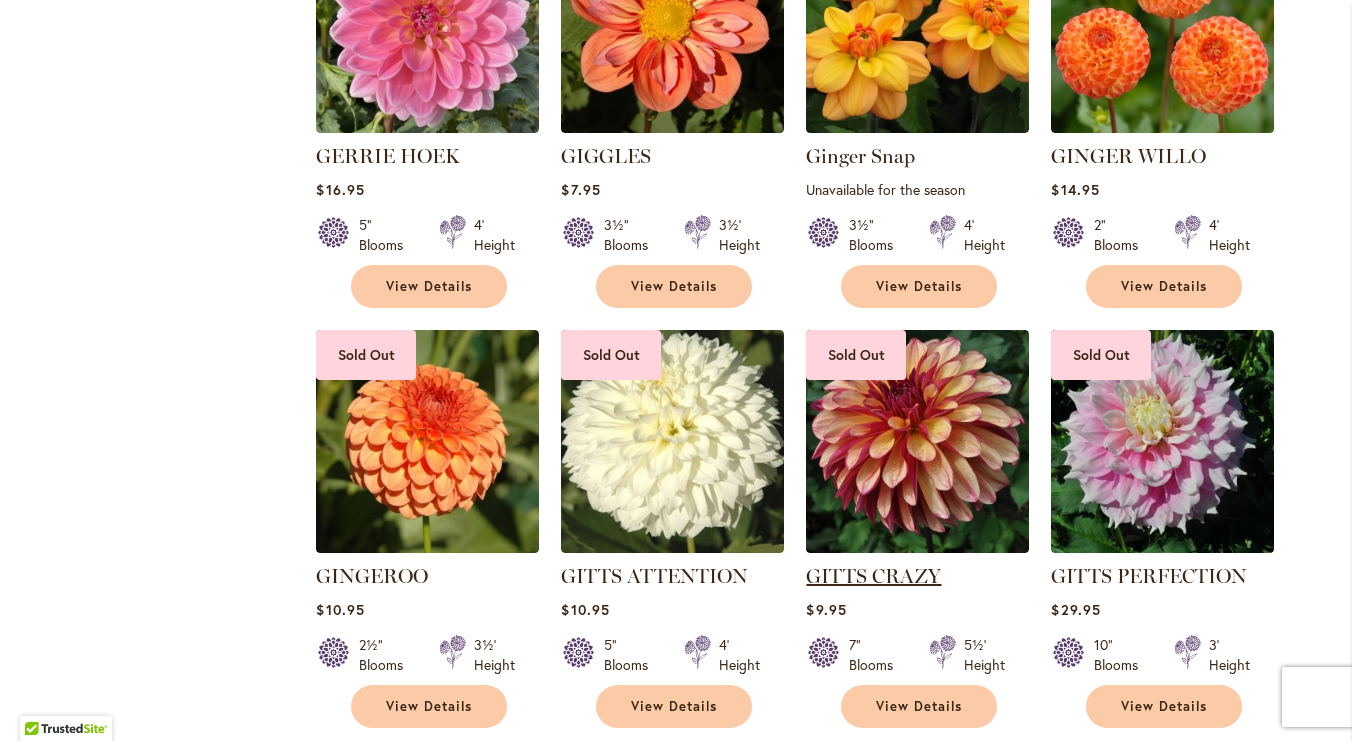 click on "GITTS CRAZY" at bounding box center (873, 576) 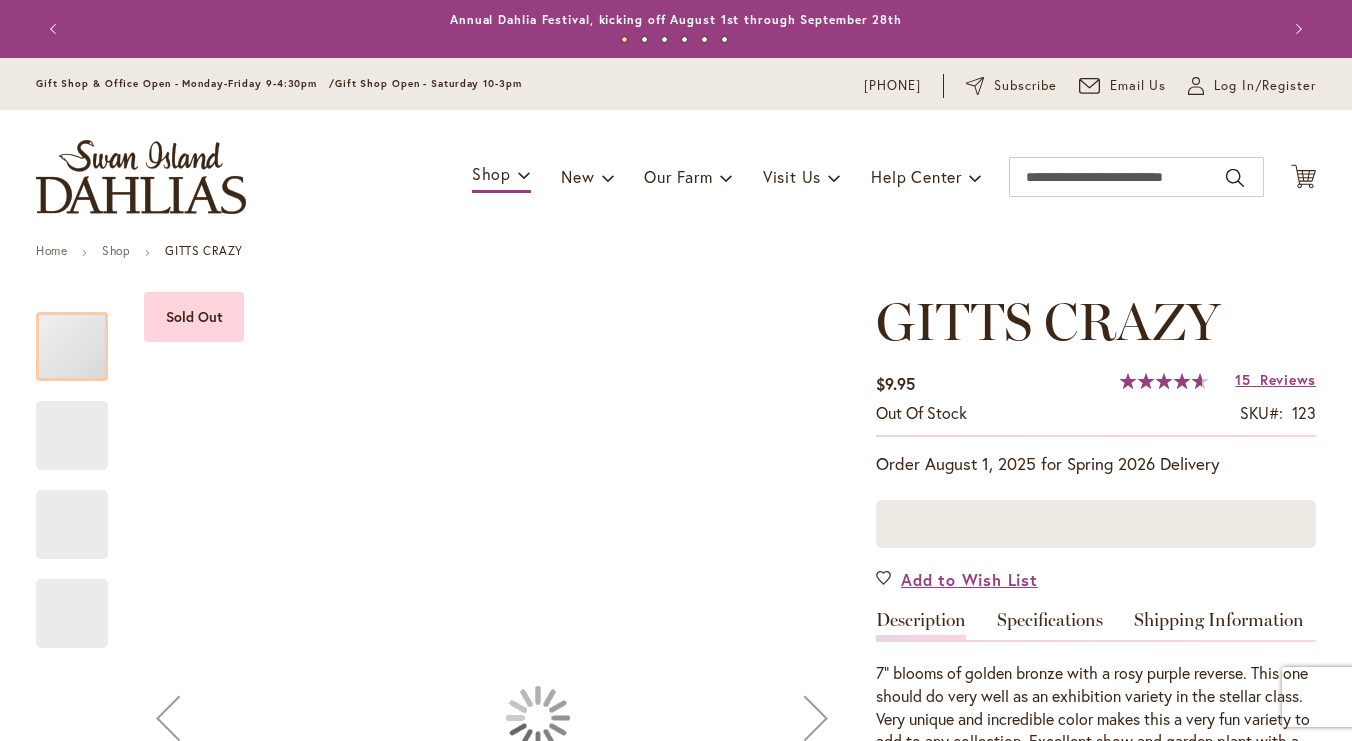 scroll, scrollTop: 0, scrollLeft: 0, axis: both 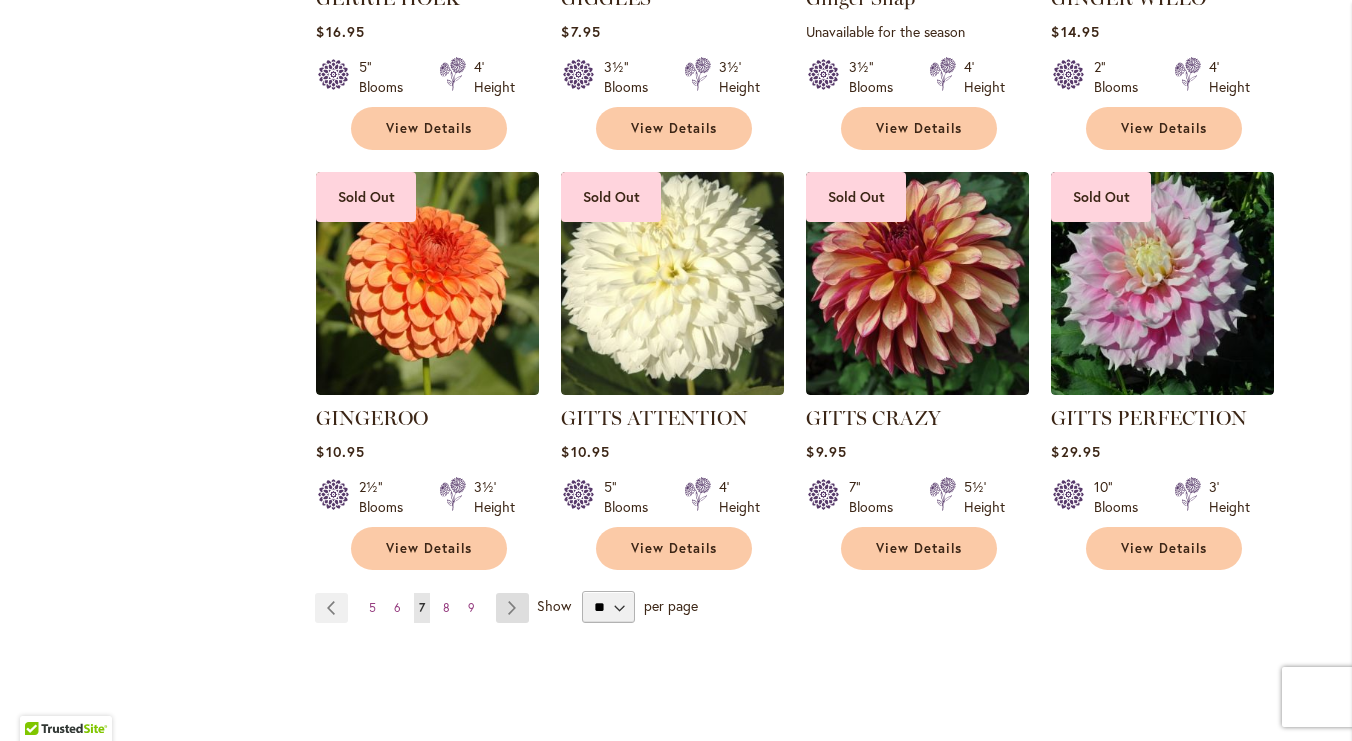 click on "Page
Next" at bounding box center (512, 608) 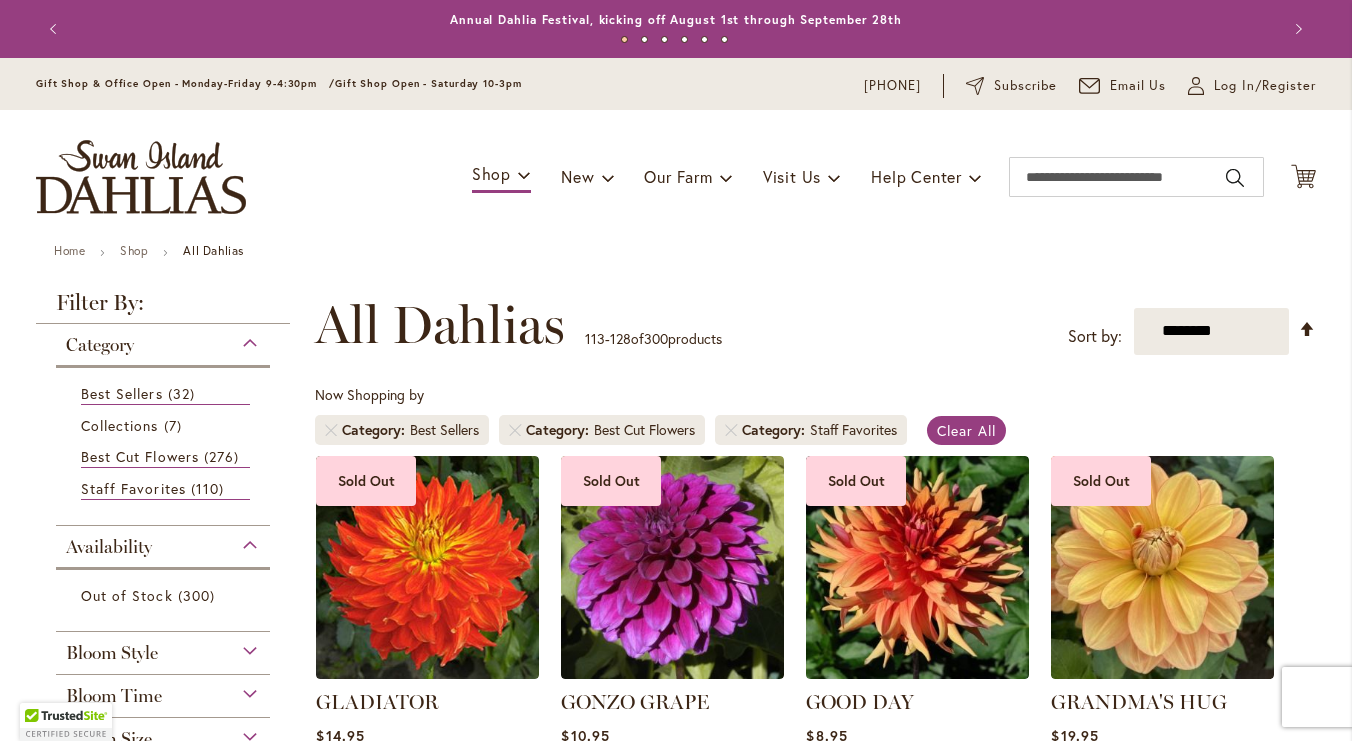 scroll, scrollTop: 0, scrollLeft: 0, axis: both 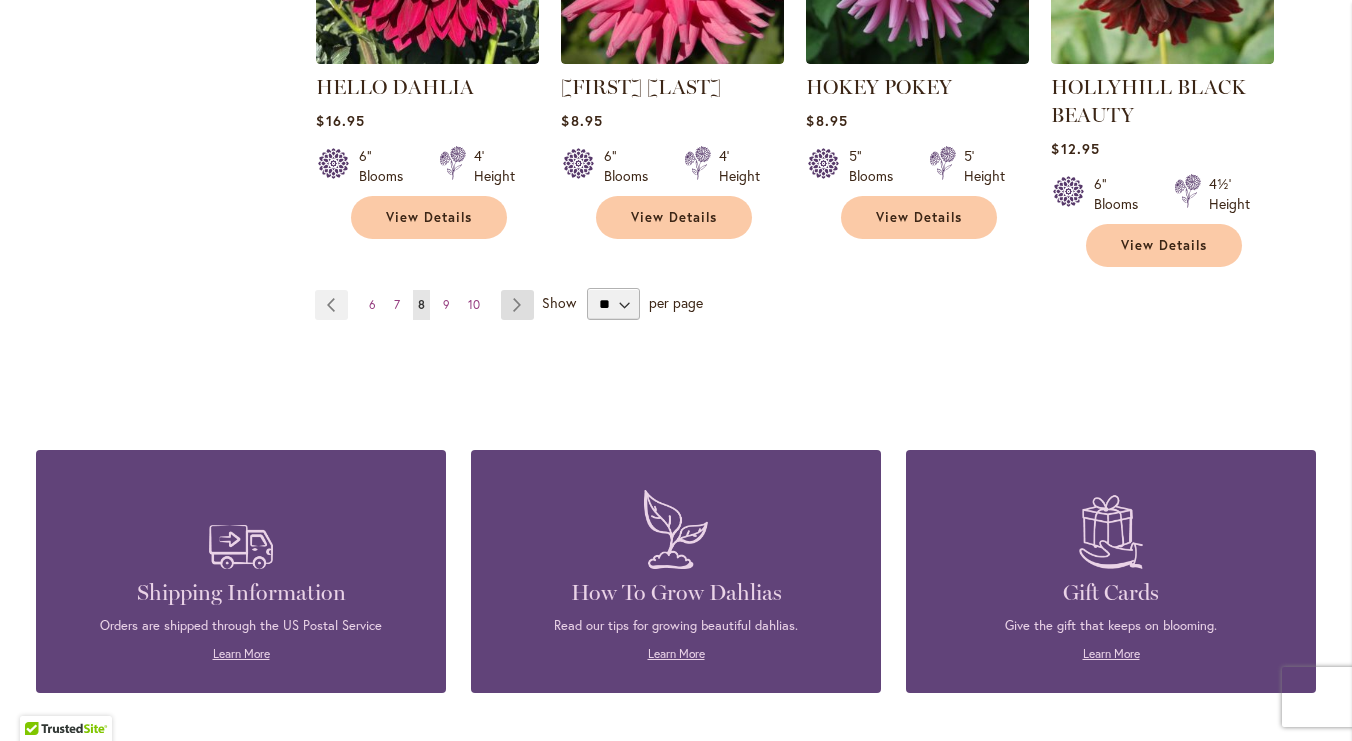 click on "Page
Next" at bounding box center [517, 305] 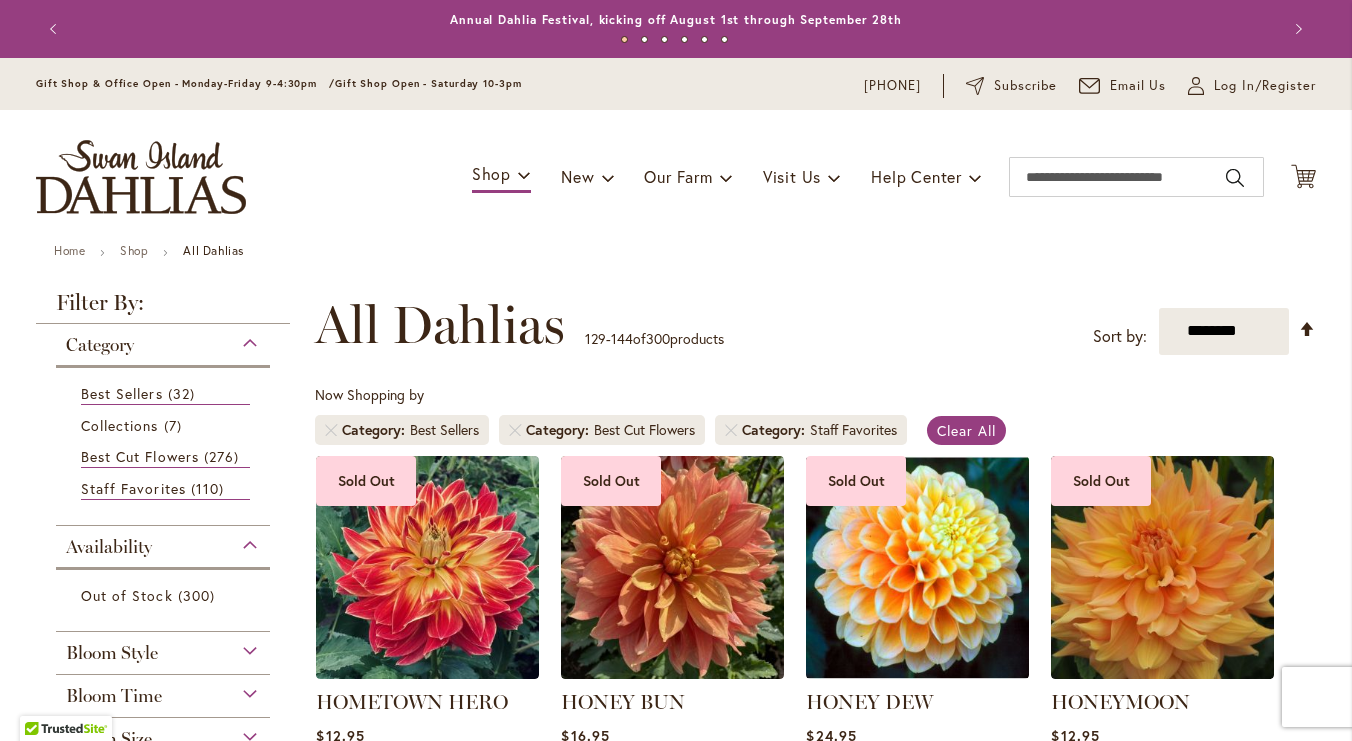 scroll, scrollTop: 0, scrollLeft: 0, axis: both 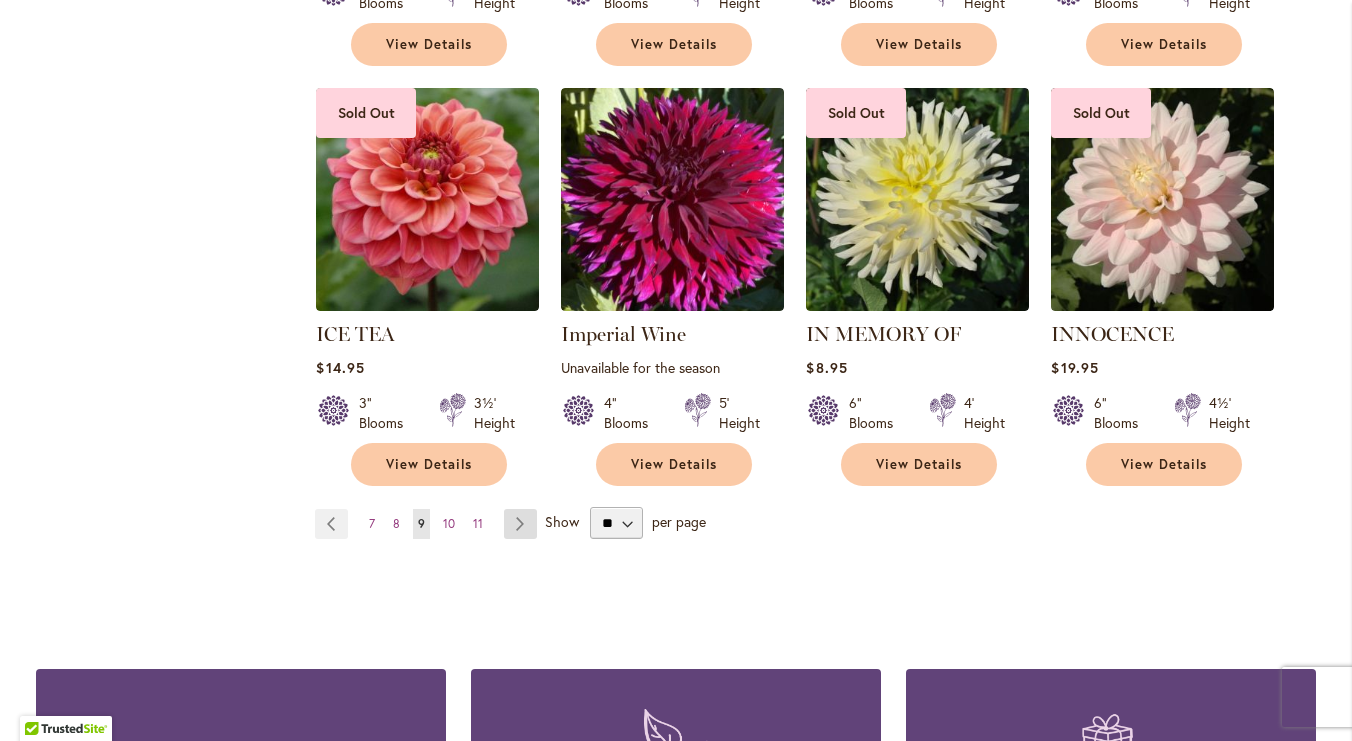 click on "Page
Next" at bounding box center [520, 524] 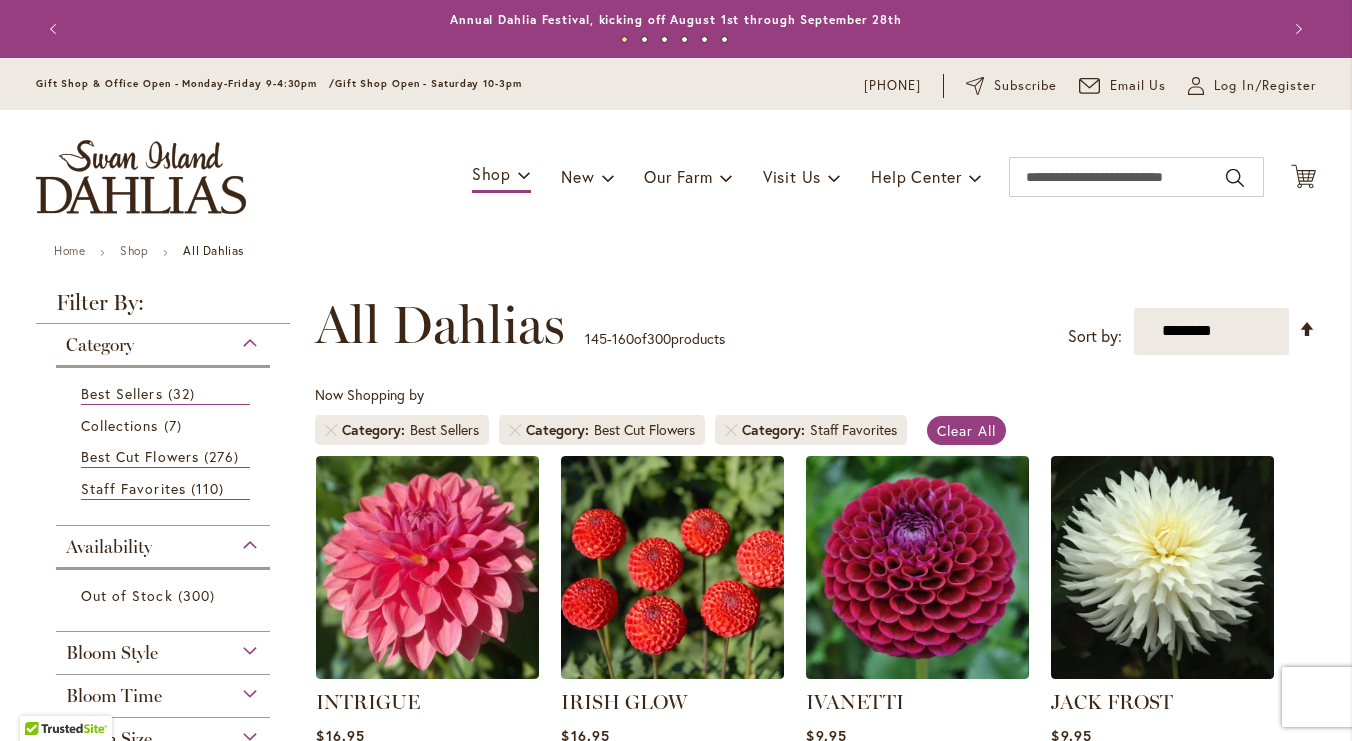 scroll, scrollTop: 0, scrollLeft: 0, axis: both 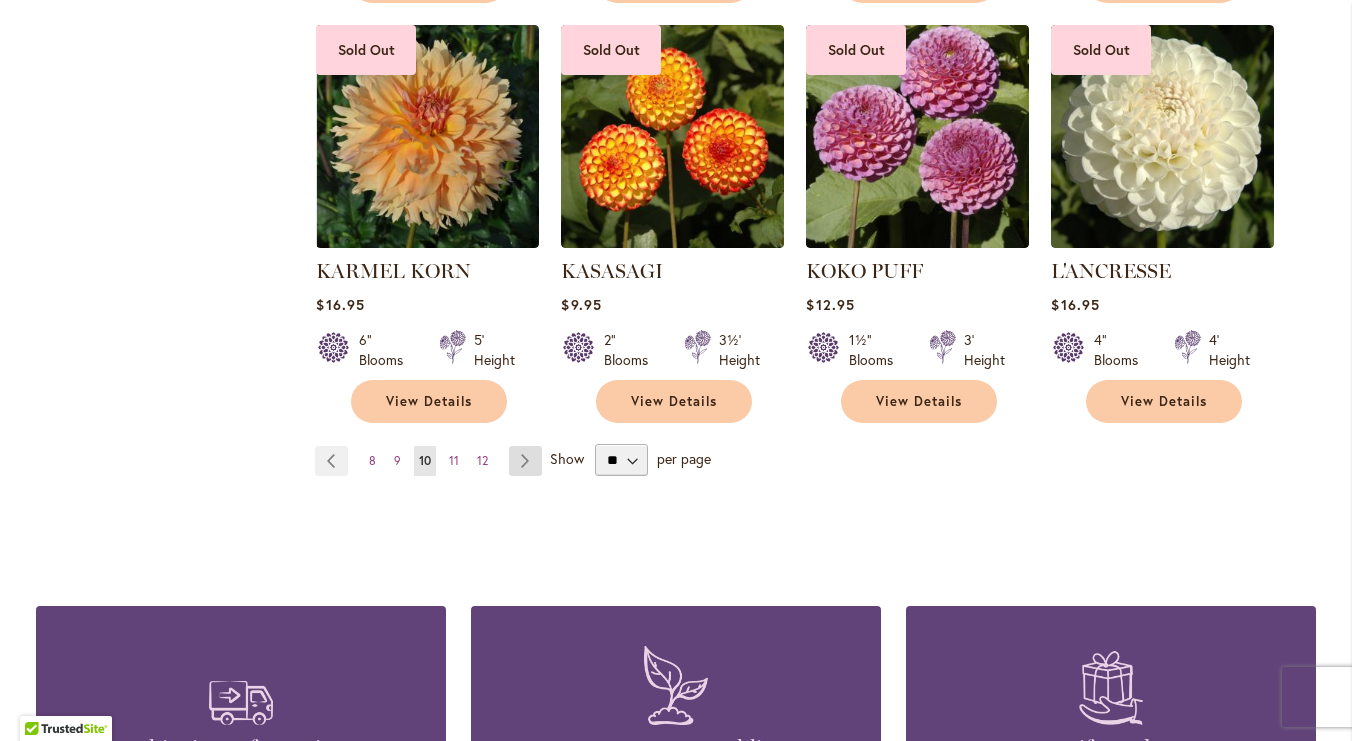 click on "Page
Next" at bounding box center [525, 461] 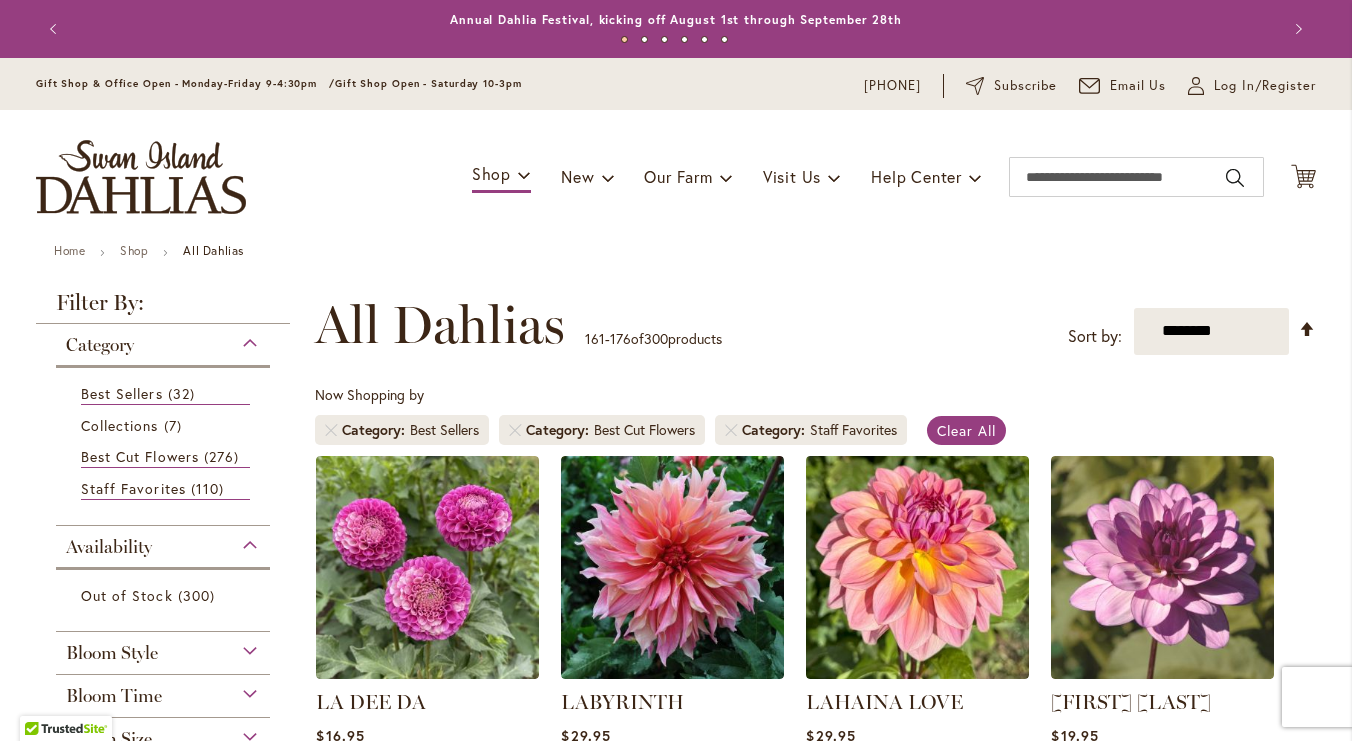 scroll, scrollTop: 0, scrollLeft: 0, axis: both 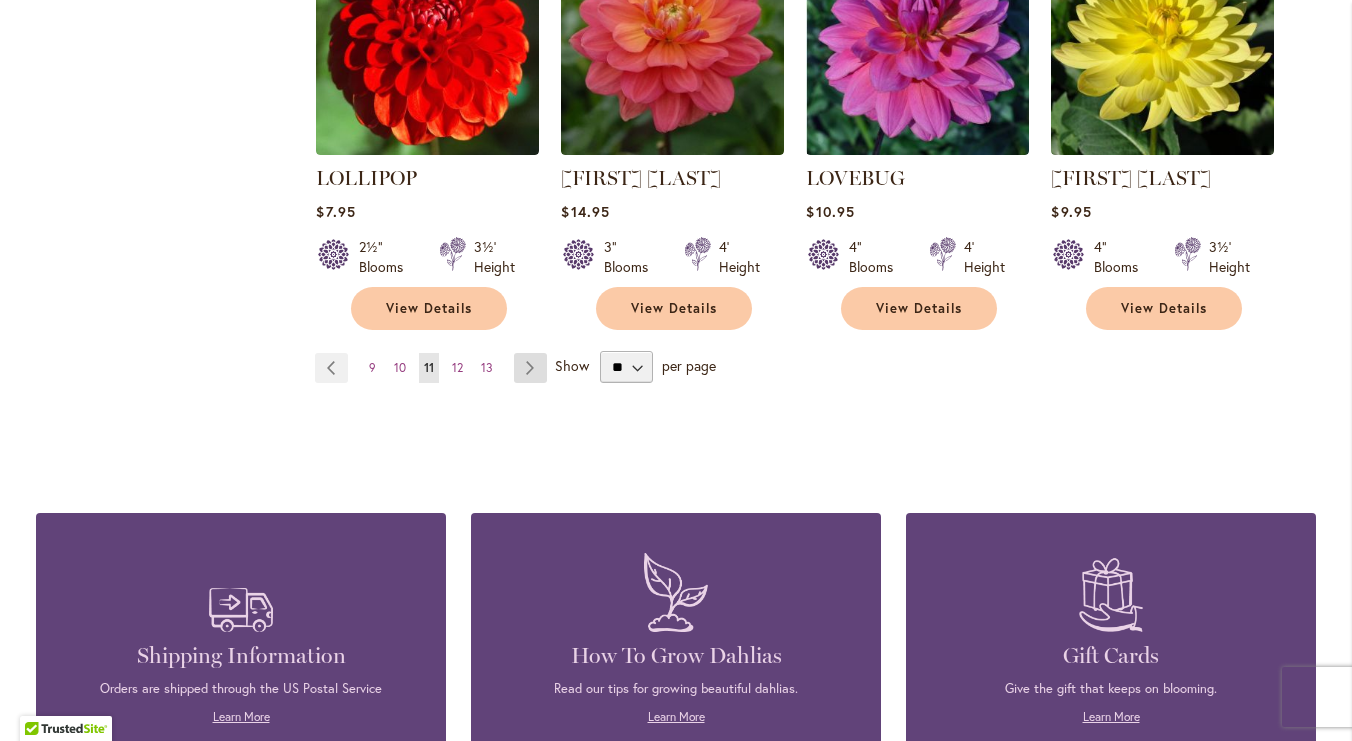 click on "Page
Next" at bounding box center [530, 368] 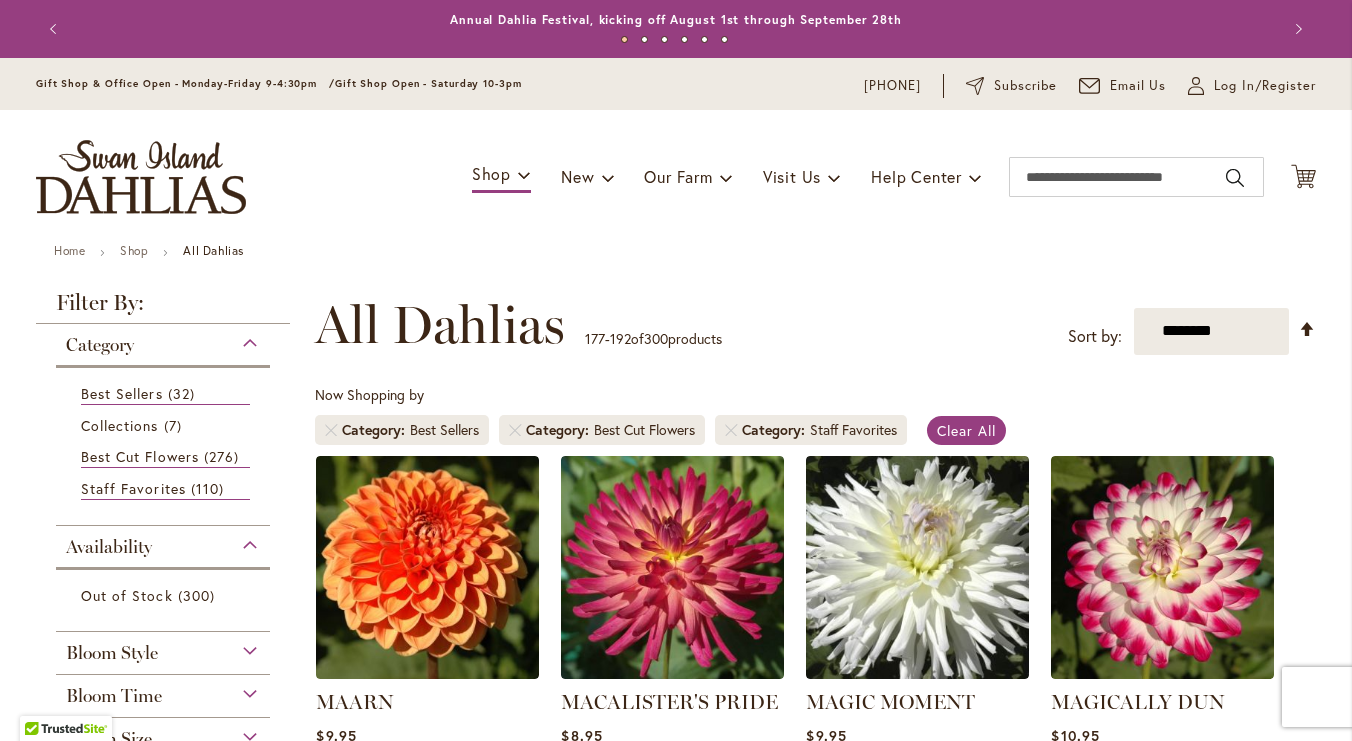 scroll, scrollTop: 0, scrollLeft: 0, axis: both 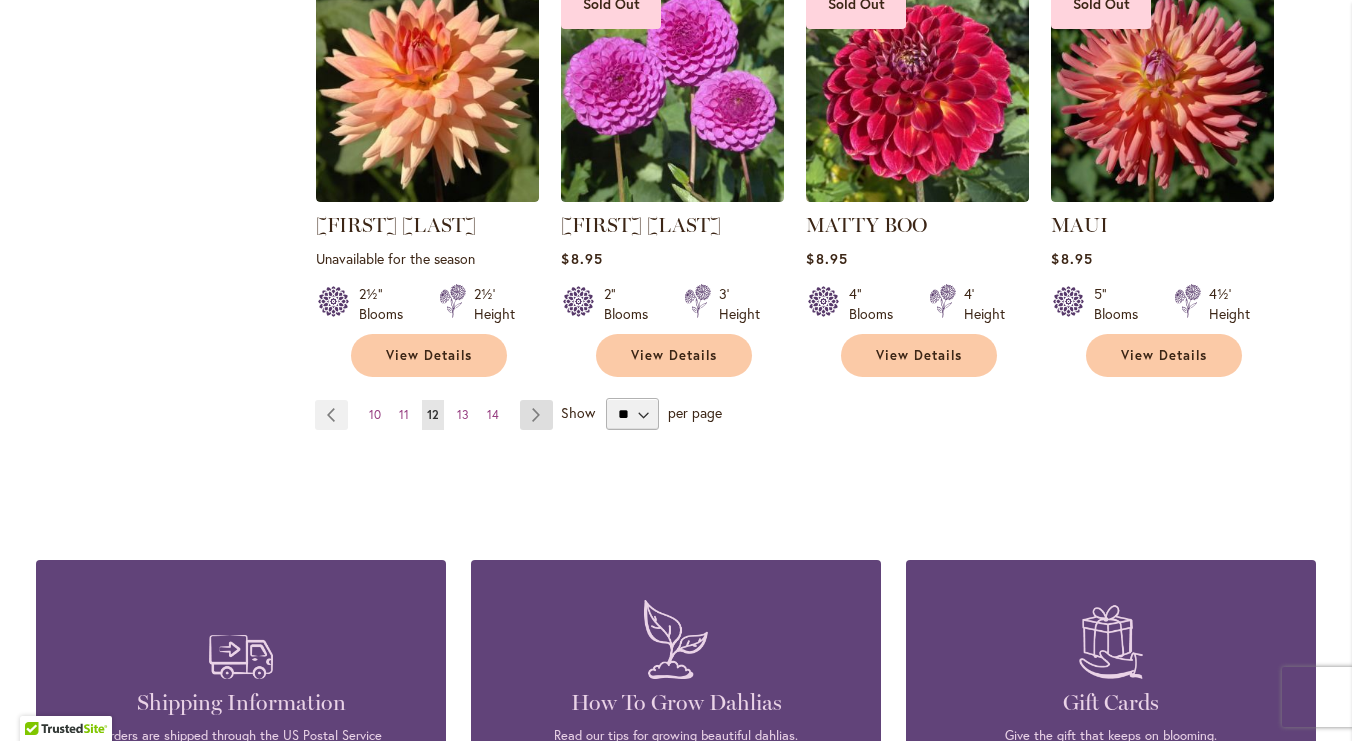 click on "Page
Next" at bounding box center (536, 415) 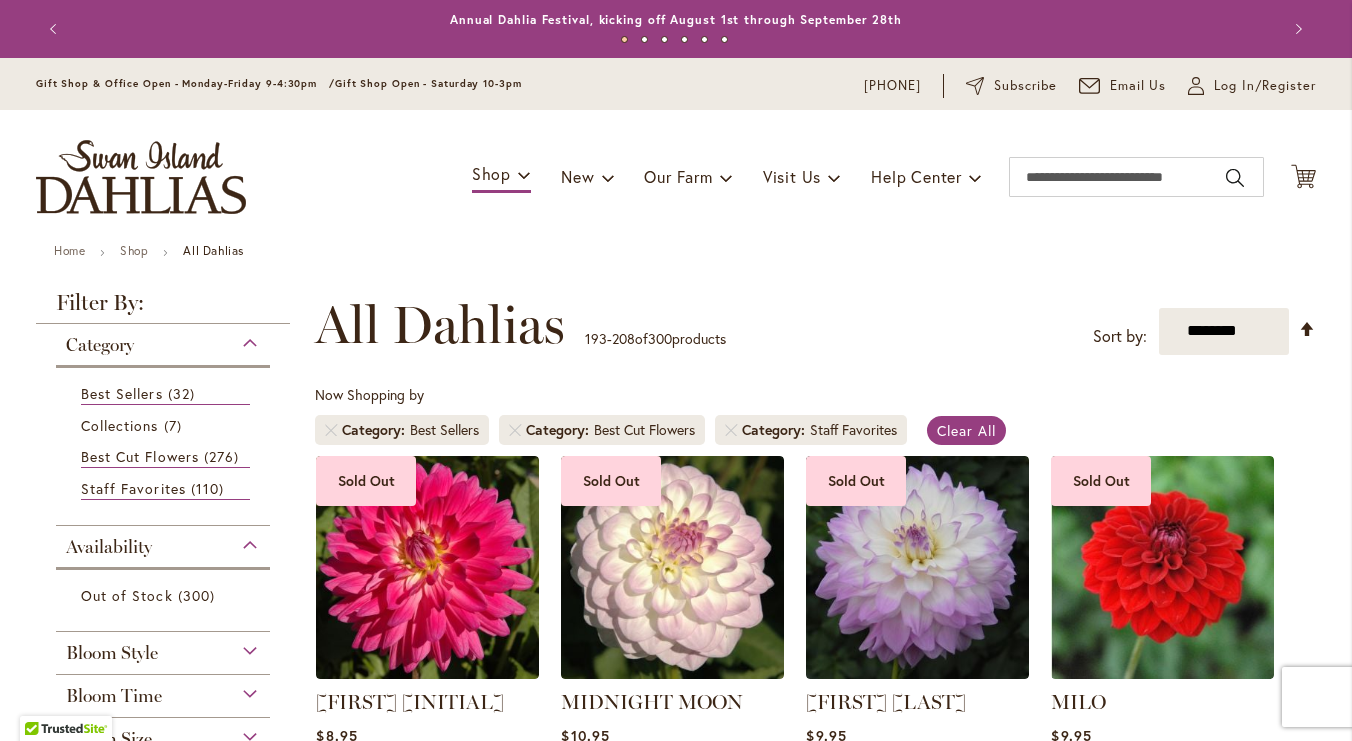 scroll, scrollTop: 0, scrollLeft: 0, axis: both 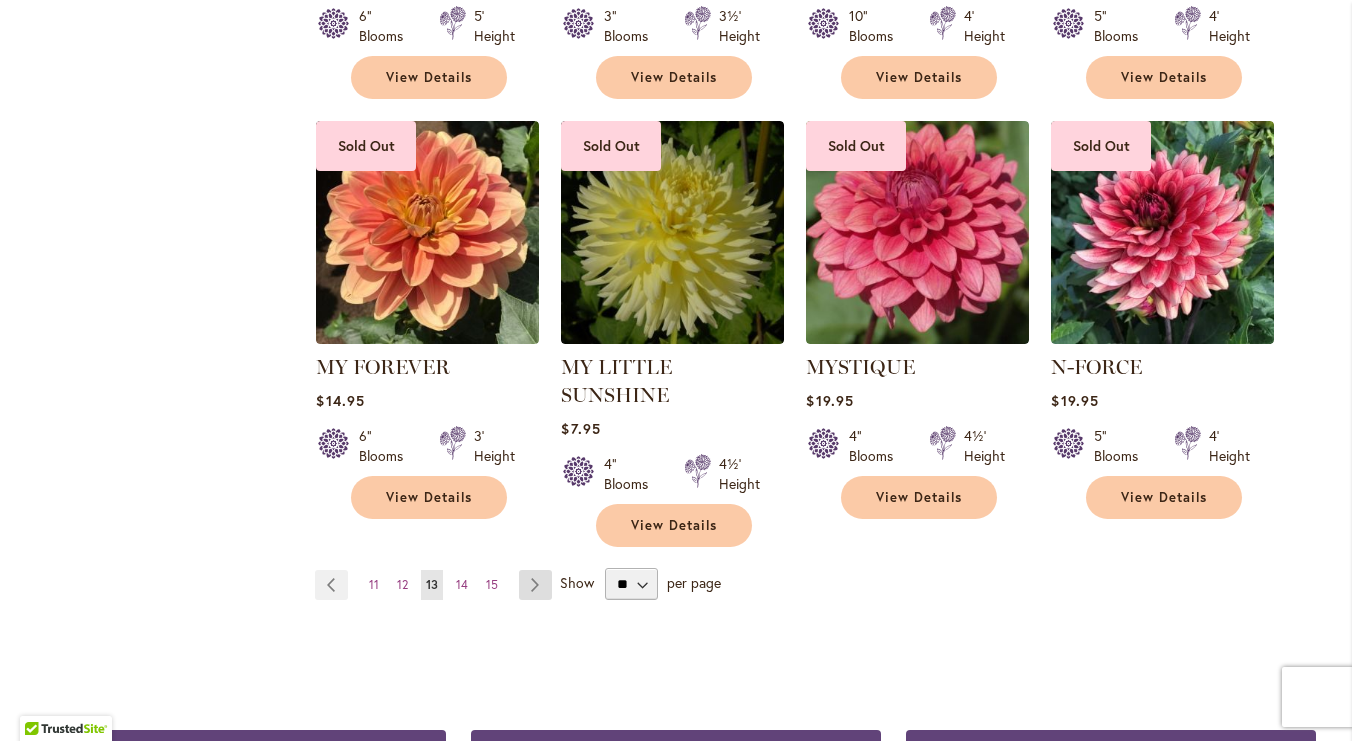 click on "Page
Next" at bounding box center [535, 585] 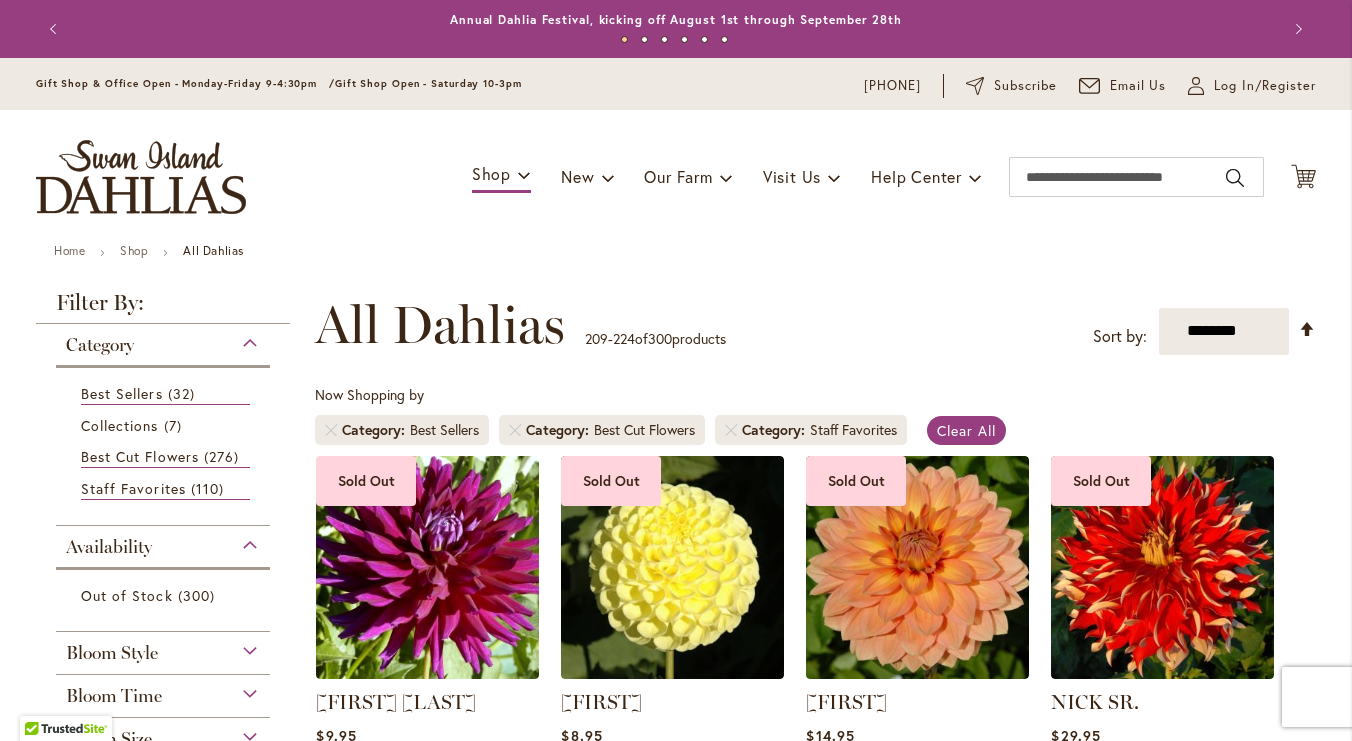 scroll, scrollTop: 0, scrollLeft: 0, axis: both 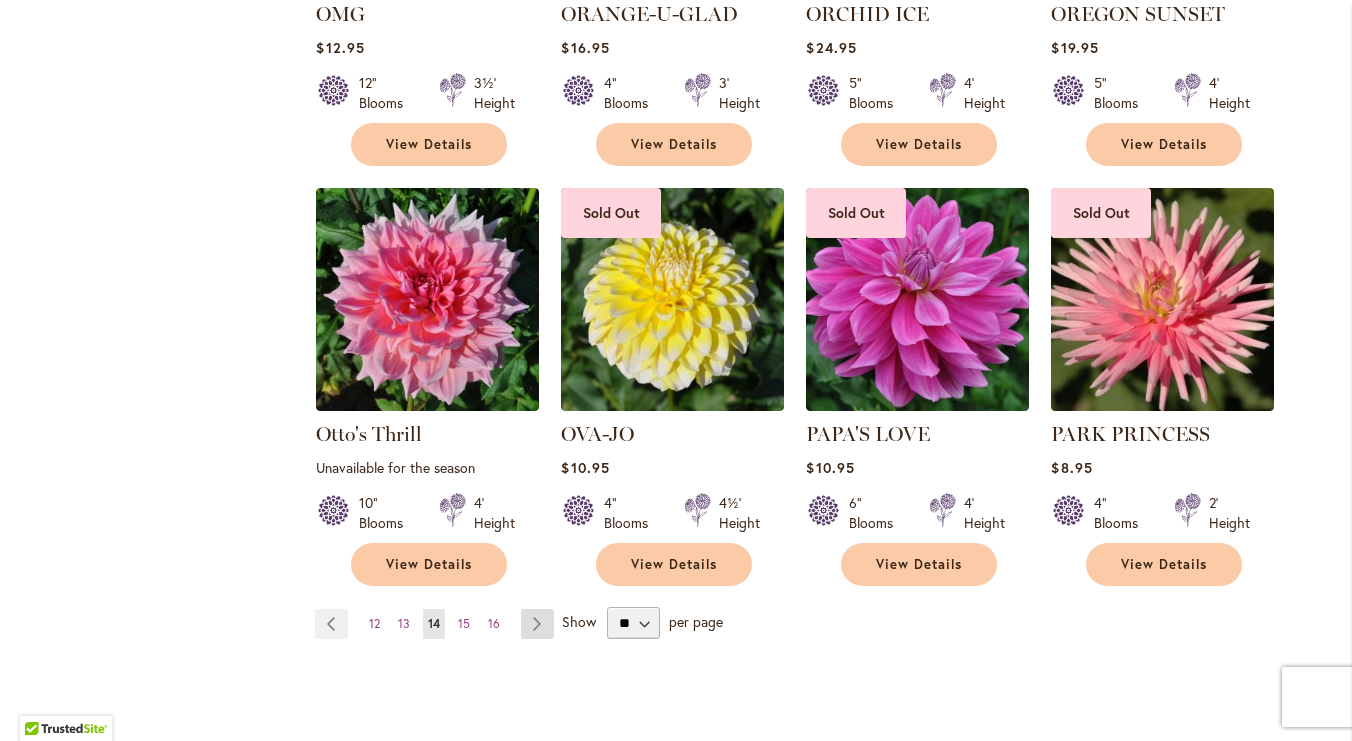 click on "Page
Next" at bounding box center [537, 624] 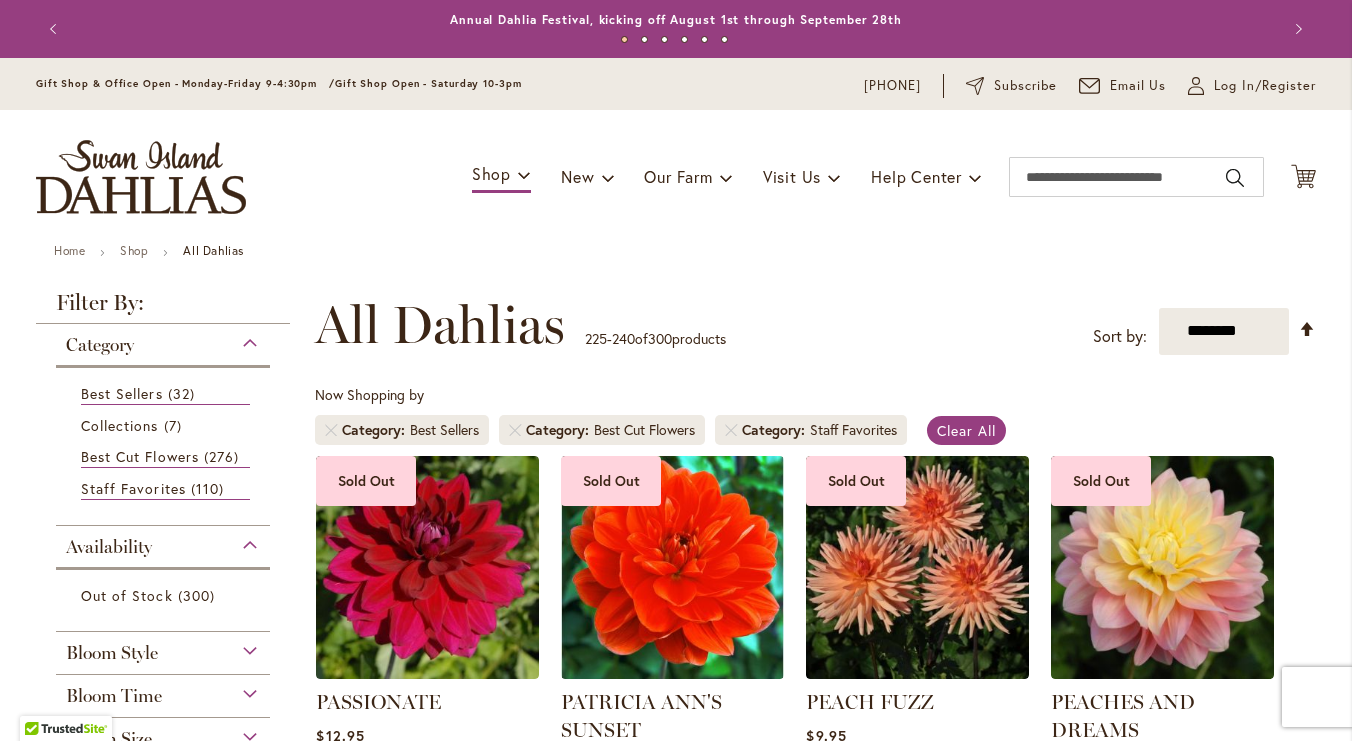scroll, scrollTop: 0, scrollLeft: 0, axis: both 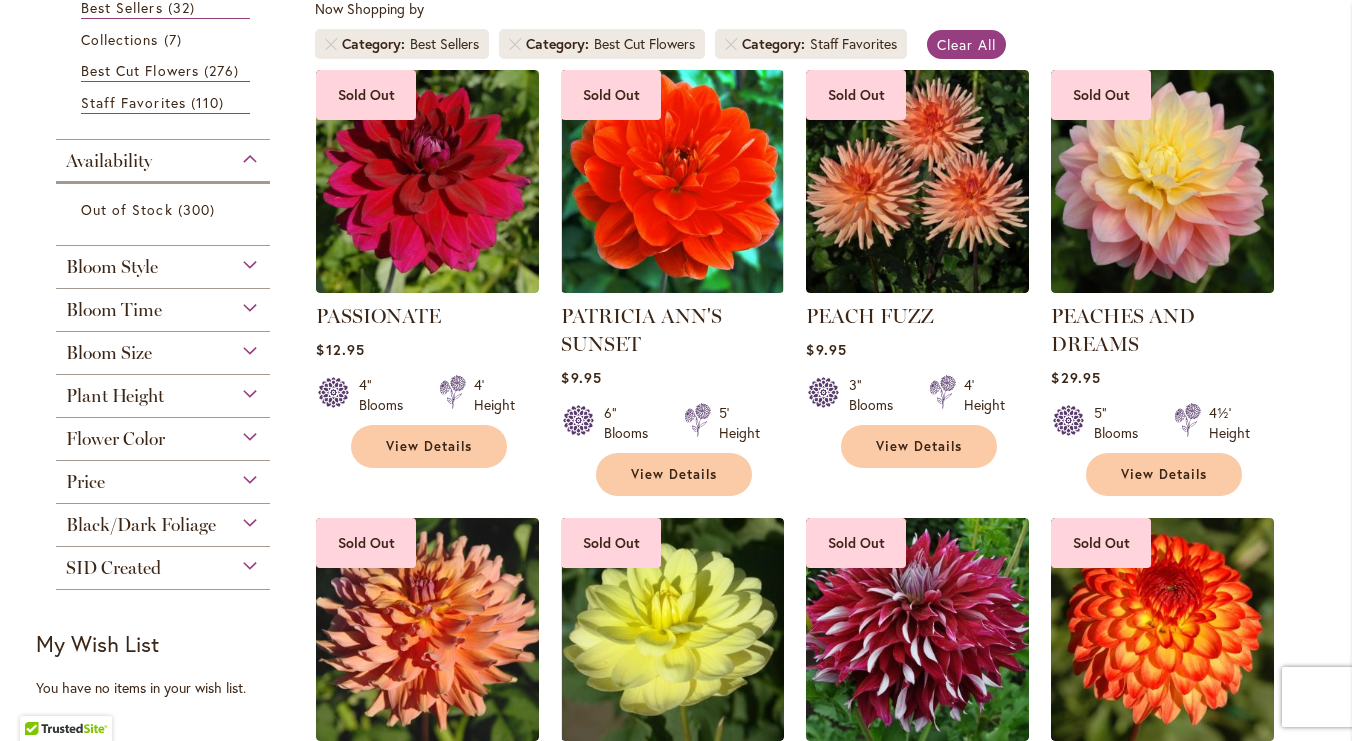 click on "Bloom Style" at bounding box center (163, 262) 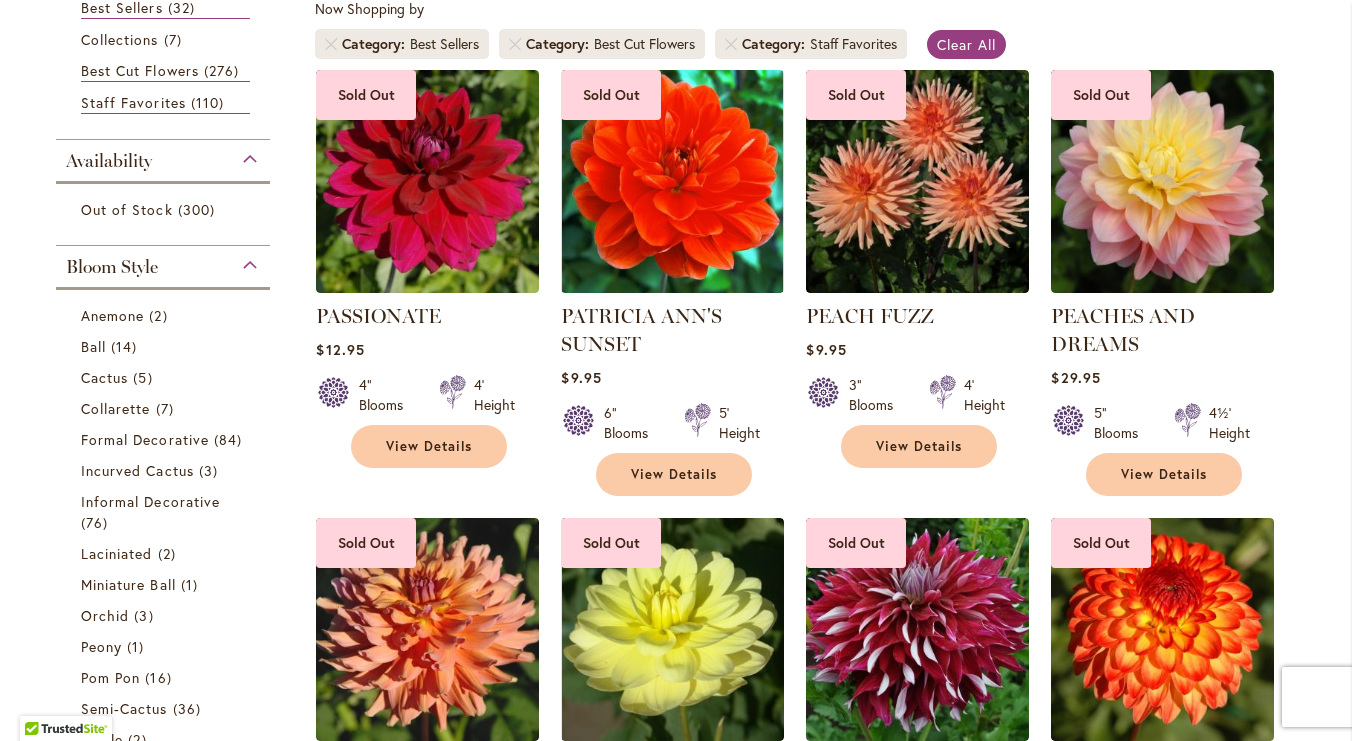 scroll, scrollTop: 632, scrollLeft: 0, axis: vertical 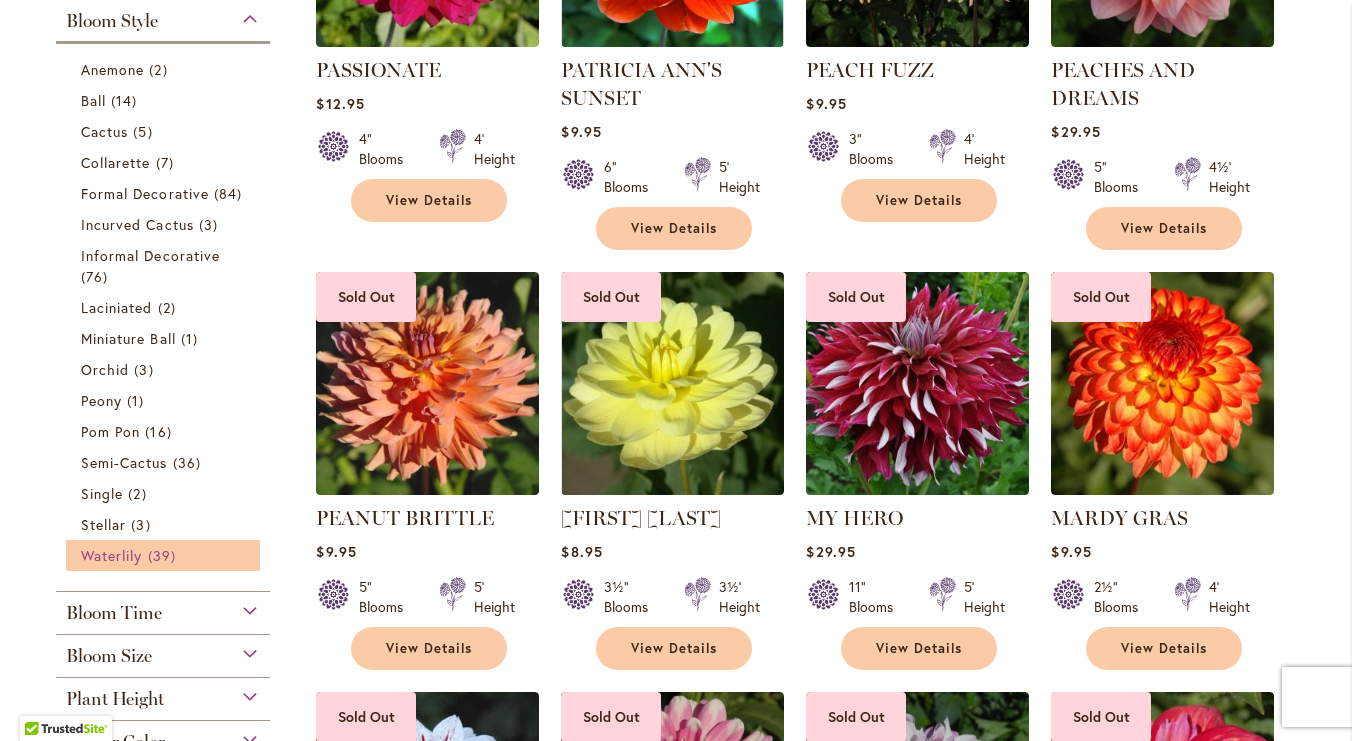 click on "39
items" at bounding box center [164, 555] 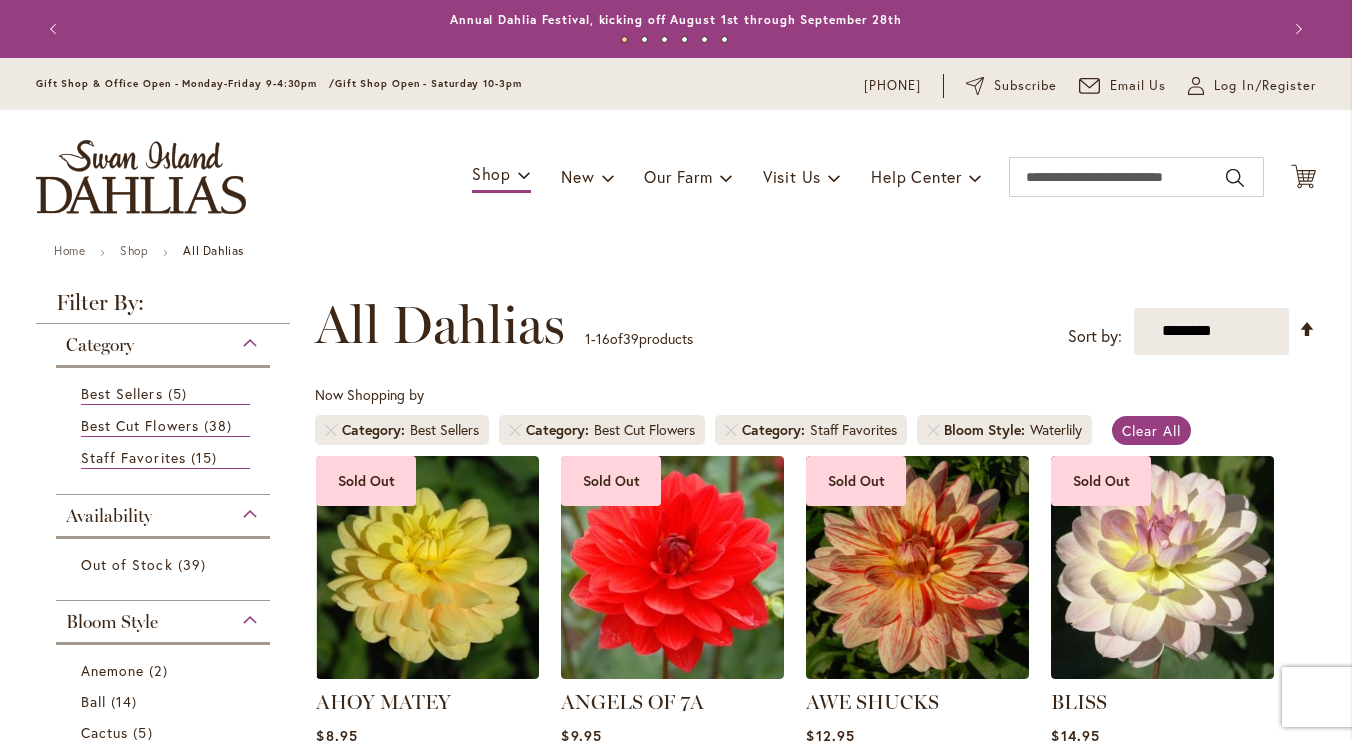 scroll, scrollTop: 0, scrollLeft: 0, axis: both 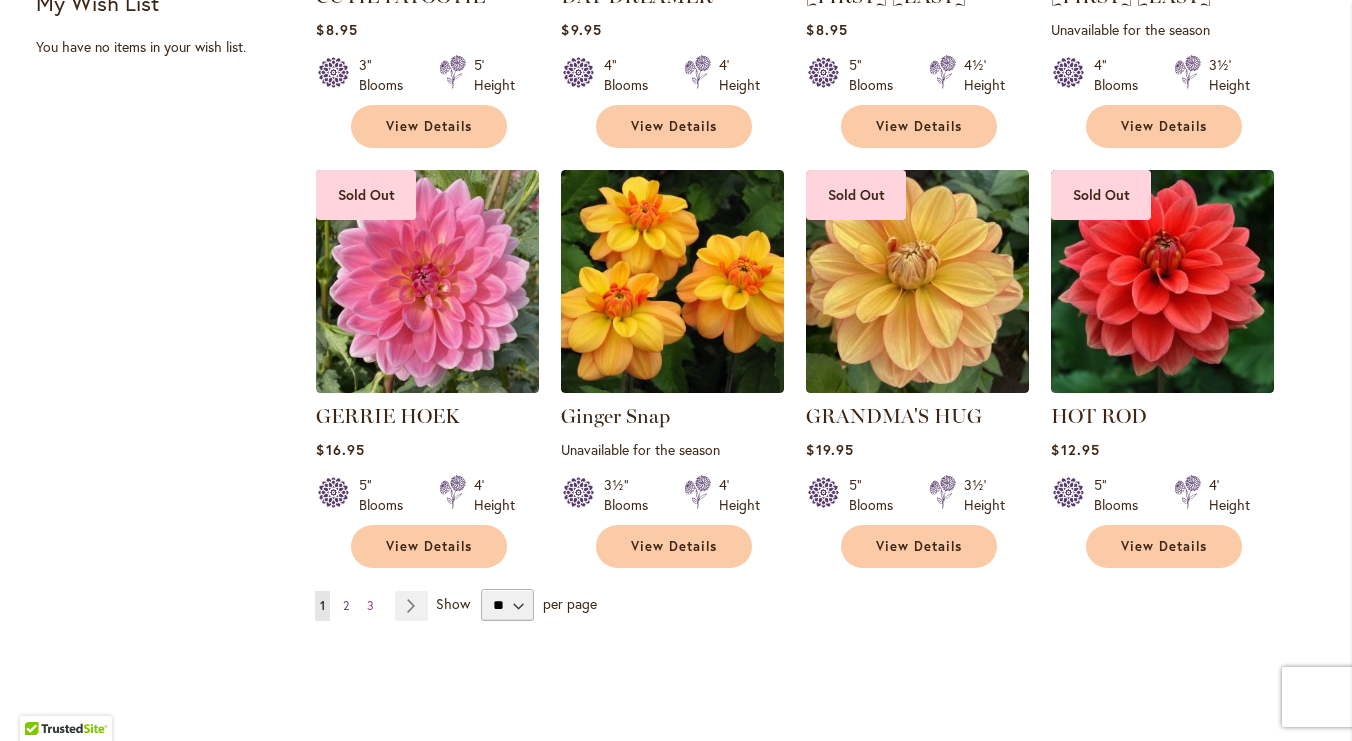 click on "2" at bounding box center (346, 605) 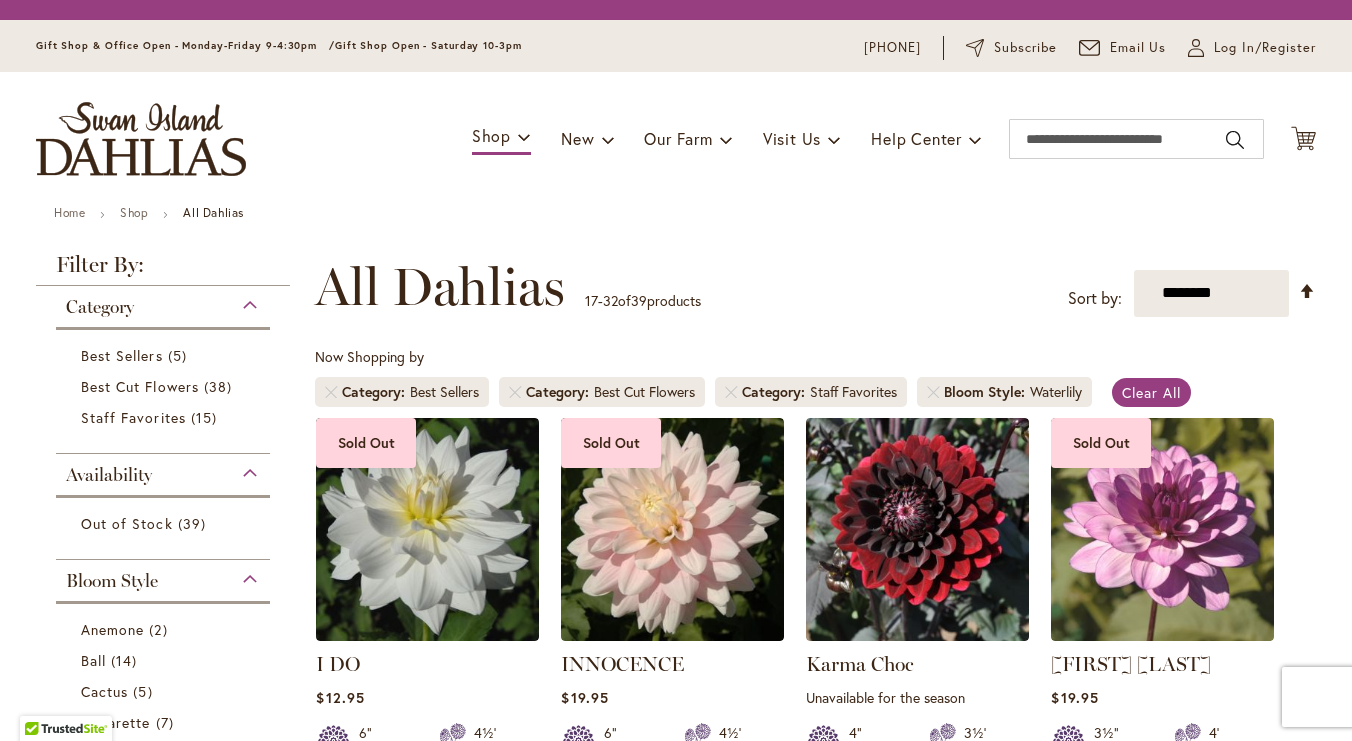 scroll, scrollTop: 0, scrollLeft: 0, axis: both 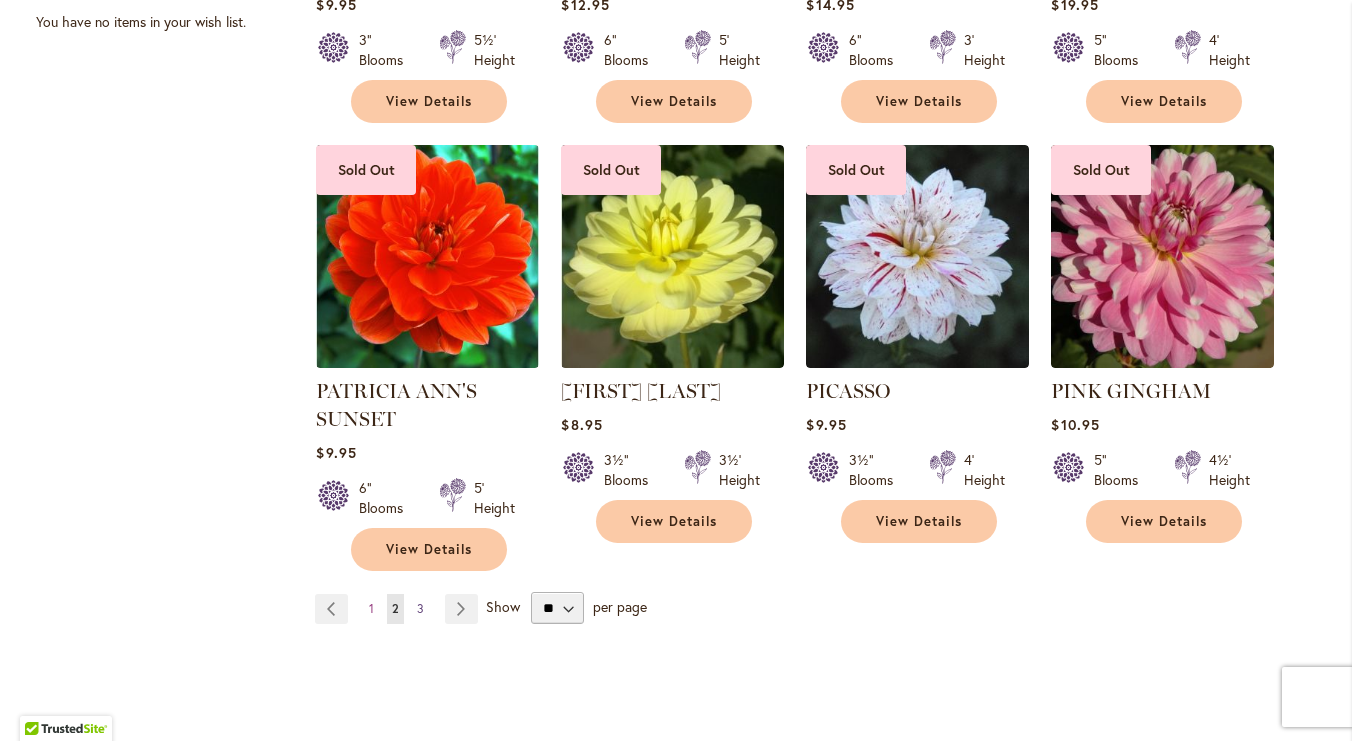 click on "3" at bounding box center (420, 608) 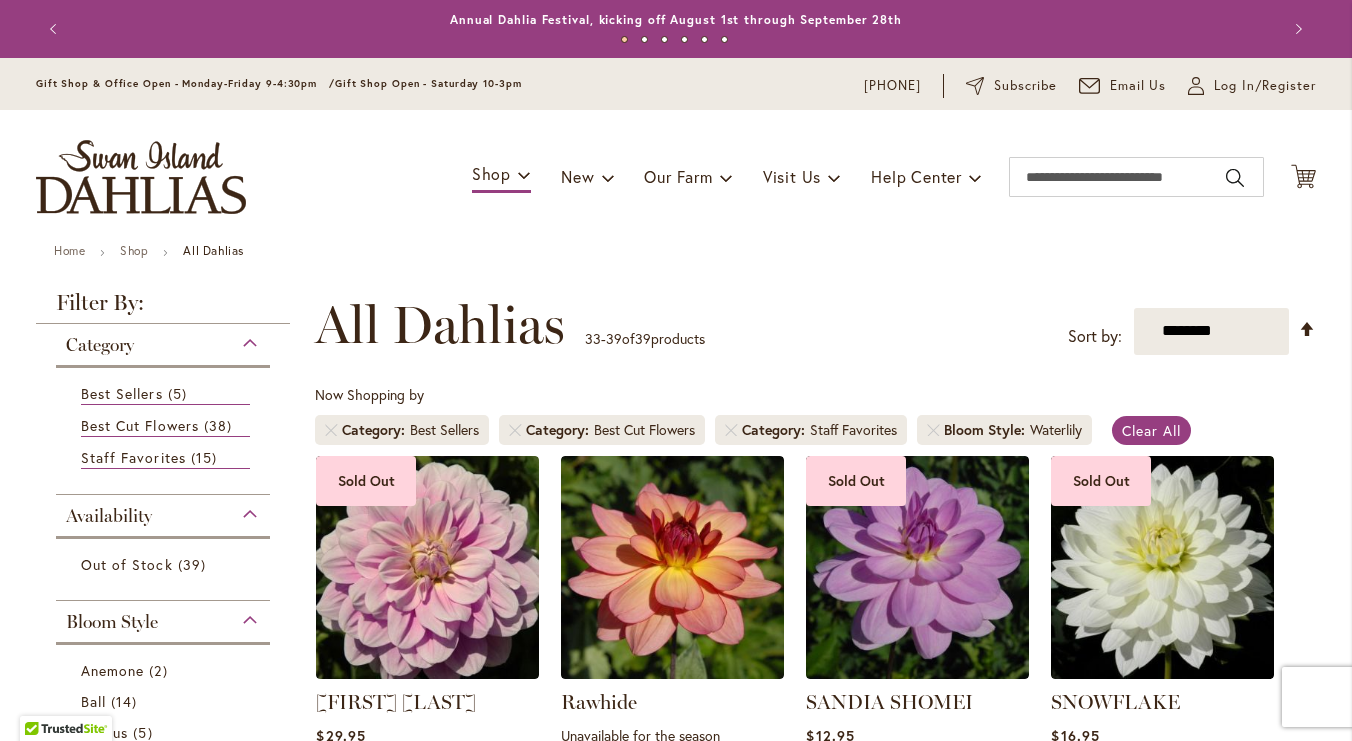scroll, scrollTop: 0, scrollLeft: 0, axis: both 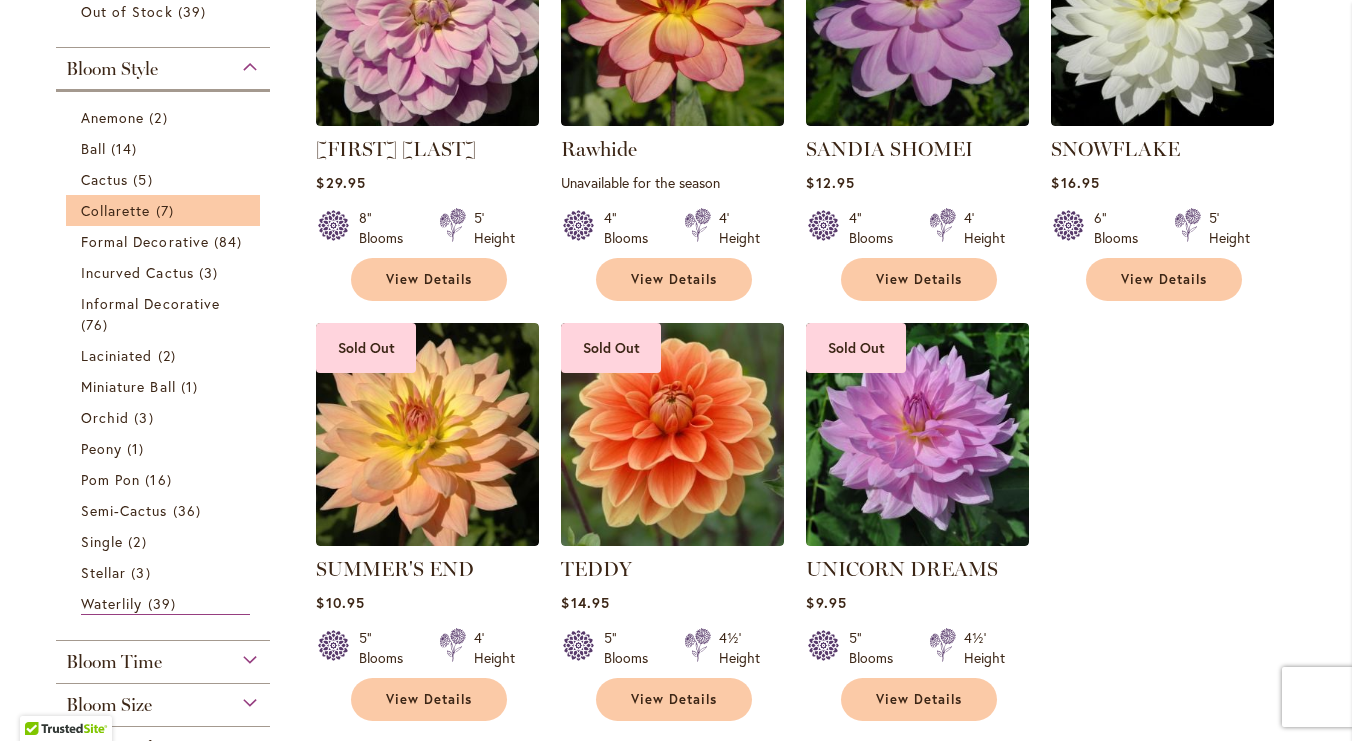 click on "Collarette
7
items" at bounding box center [163, 210] 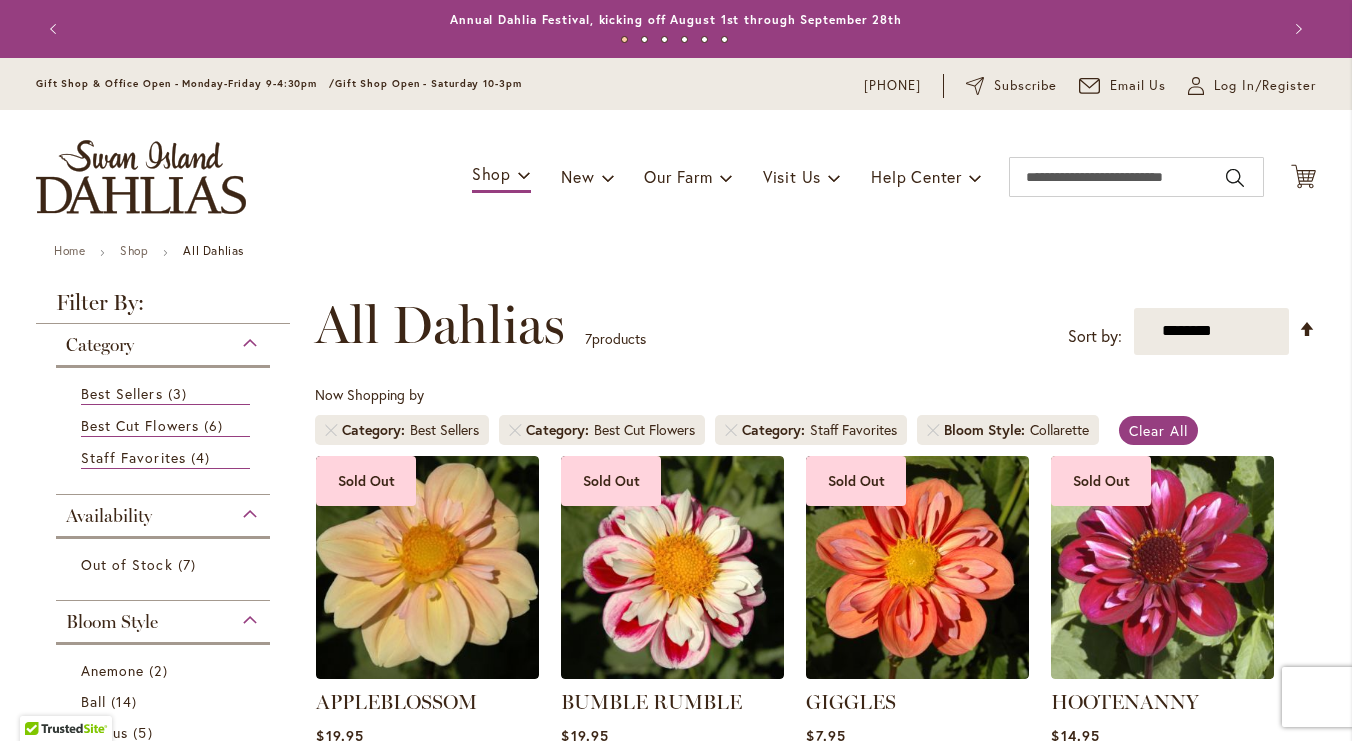 scroll, scrollTop: 0, scrollLeft: 0, axis: both 